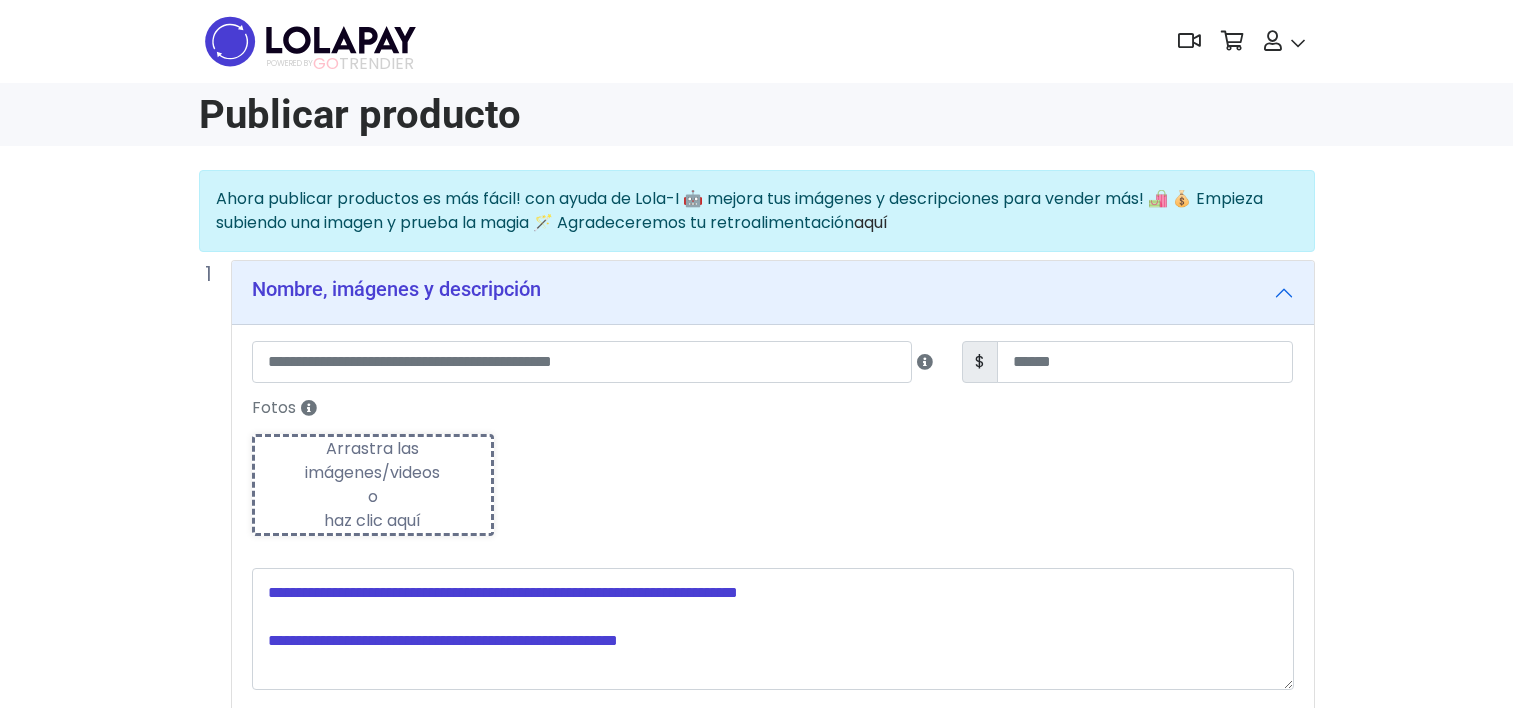 scroll, scrollTop: 0, scrollLeft: 0, axis: both 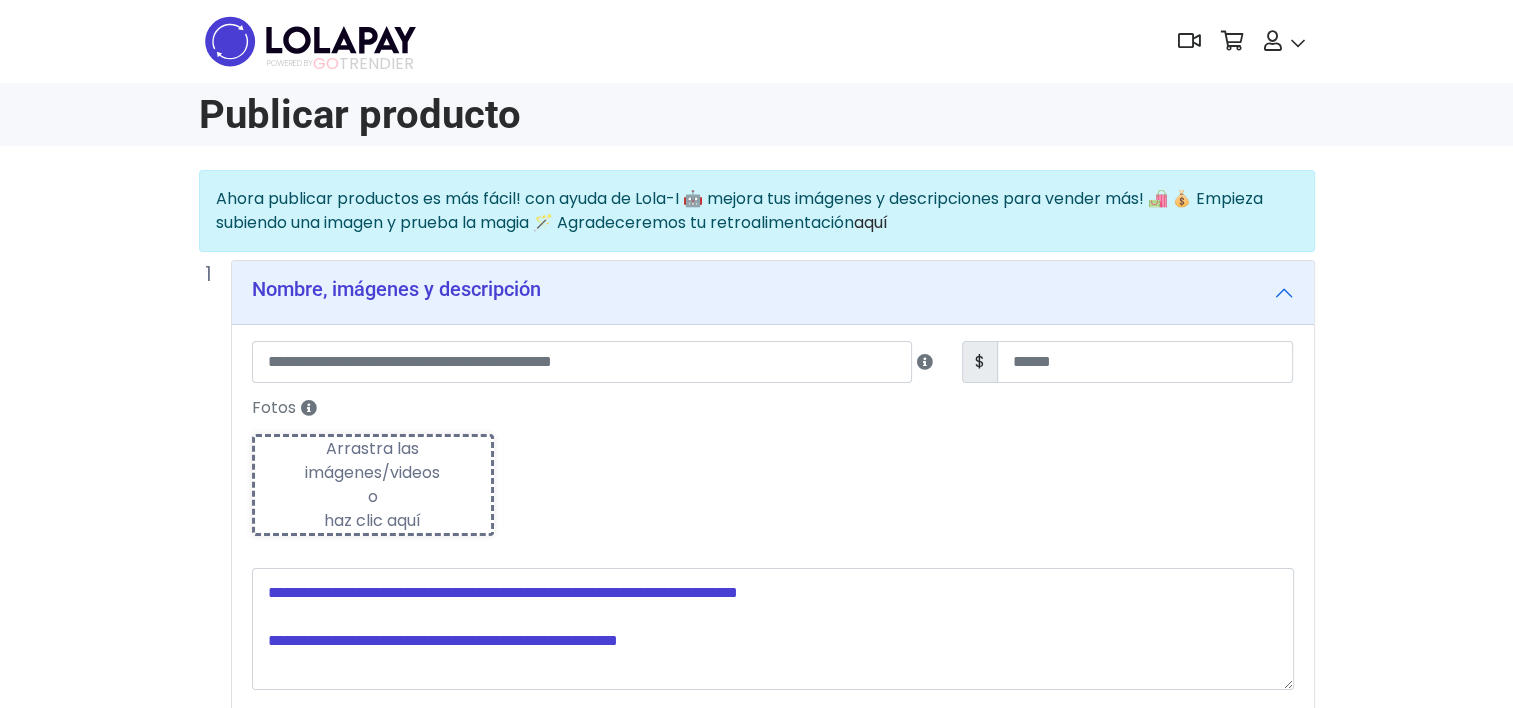 click on "Arrastra las
imágenes/videos
o
haz clic aquí" at bounding box center (373, 485) 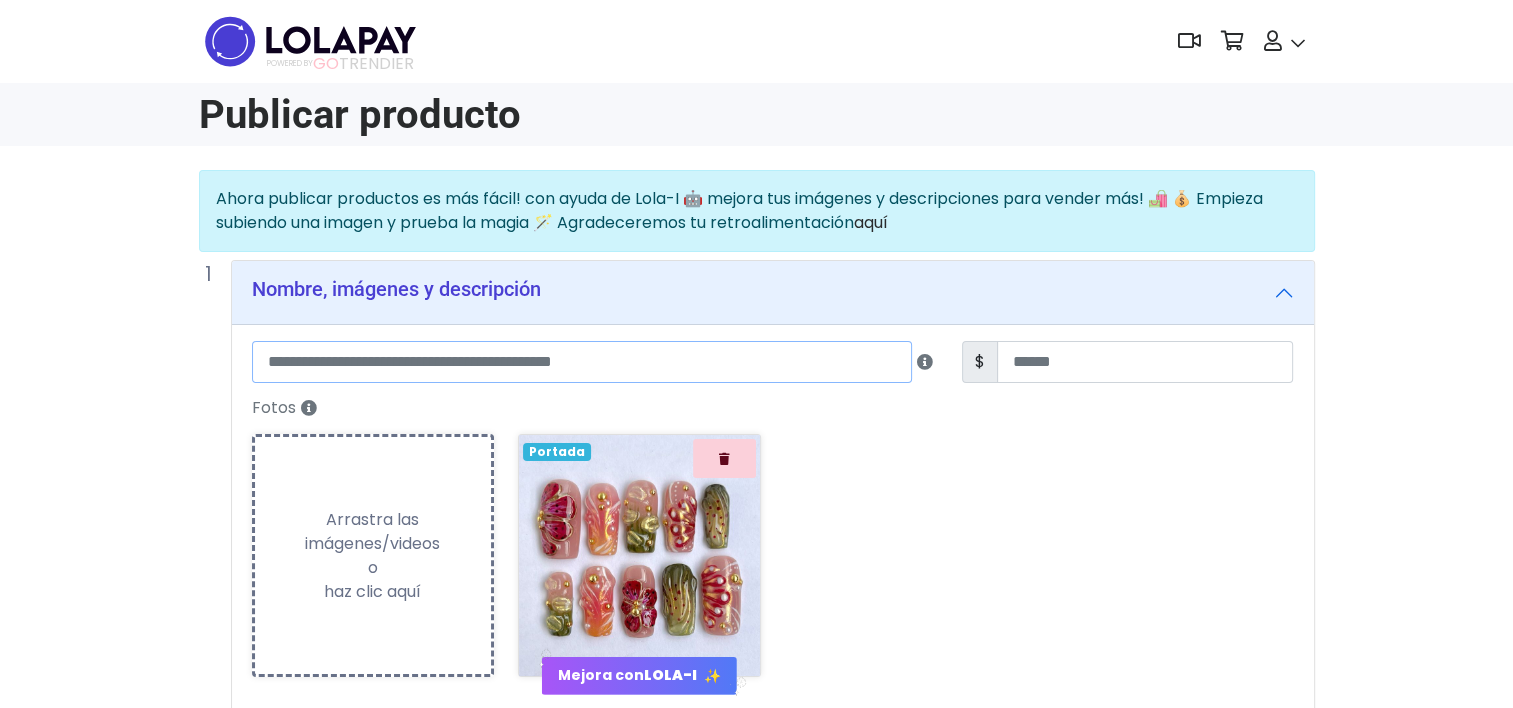 click at bounding box center [582, 362] 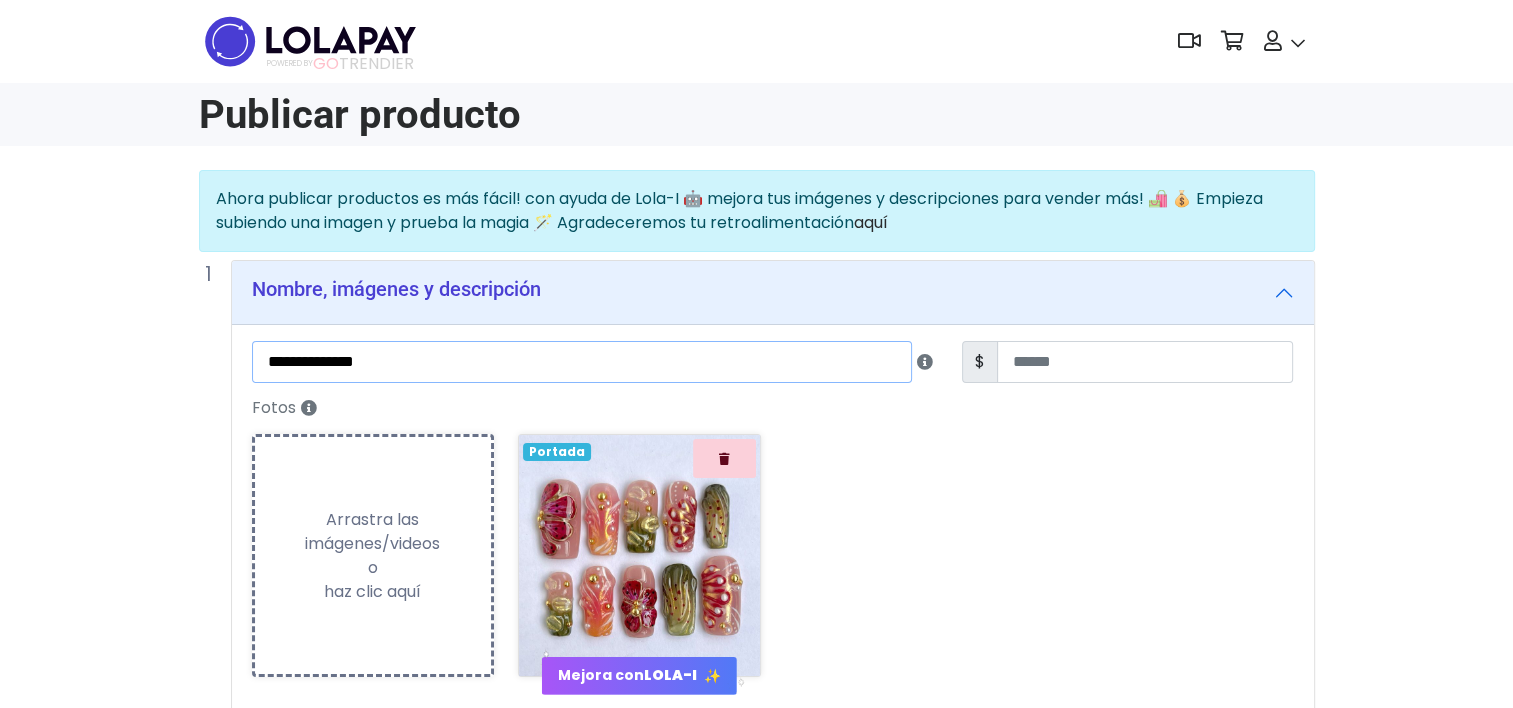 scroll, scrollTop: 100, scrollLeft: 0, axis: vertical 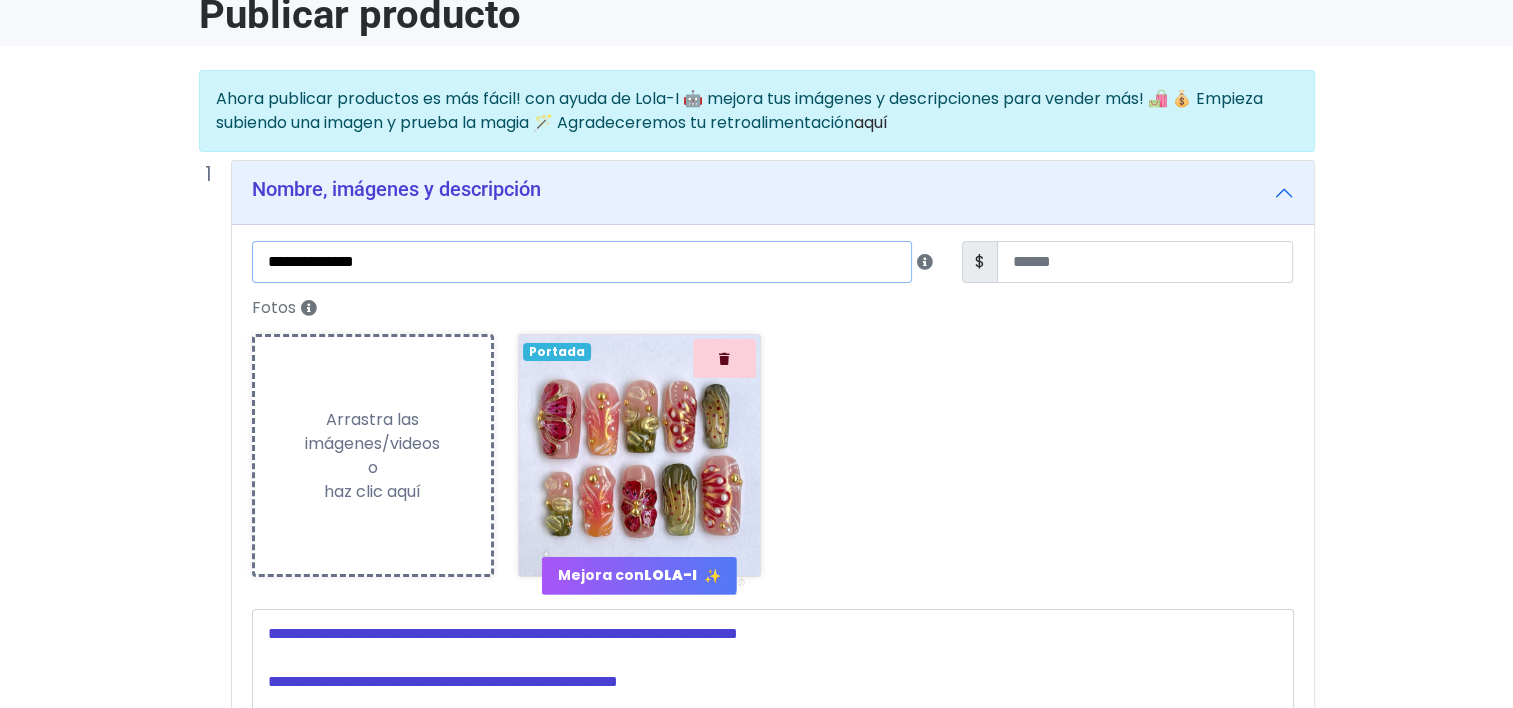 type on "**********" 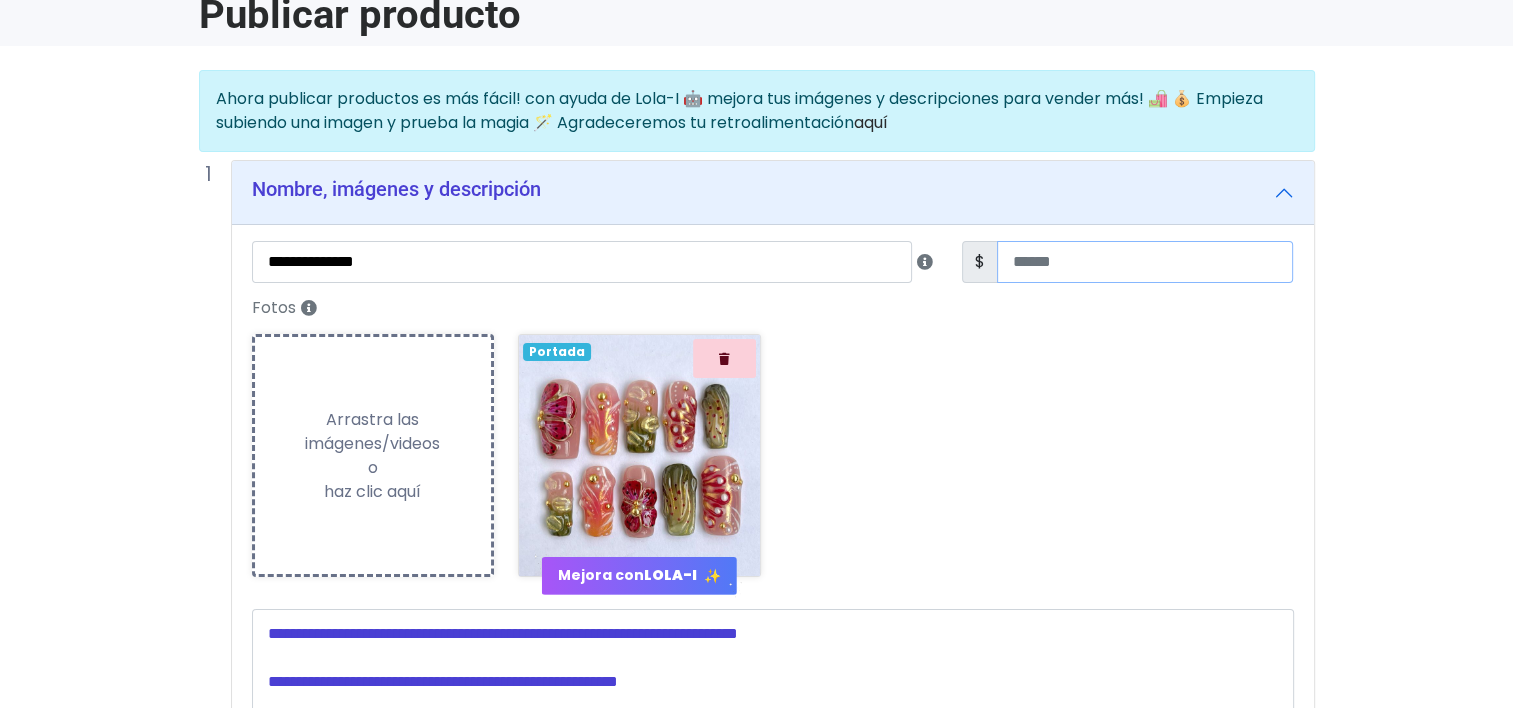 click at bounding box center [1145, 262] 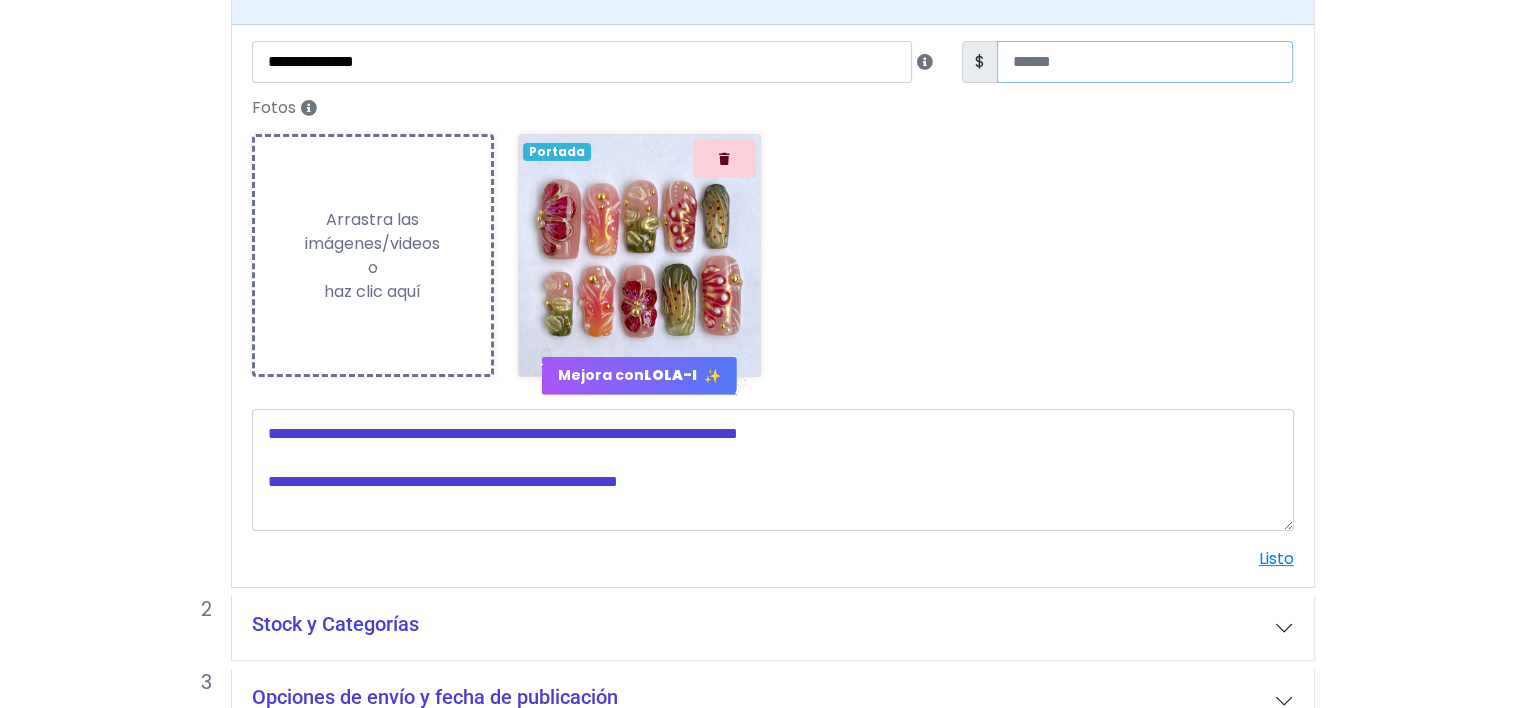 scroll, scrollTop: 413, scrollLeft: 0, axis: vertical 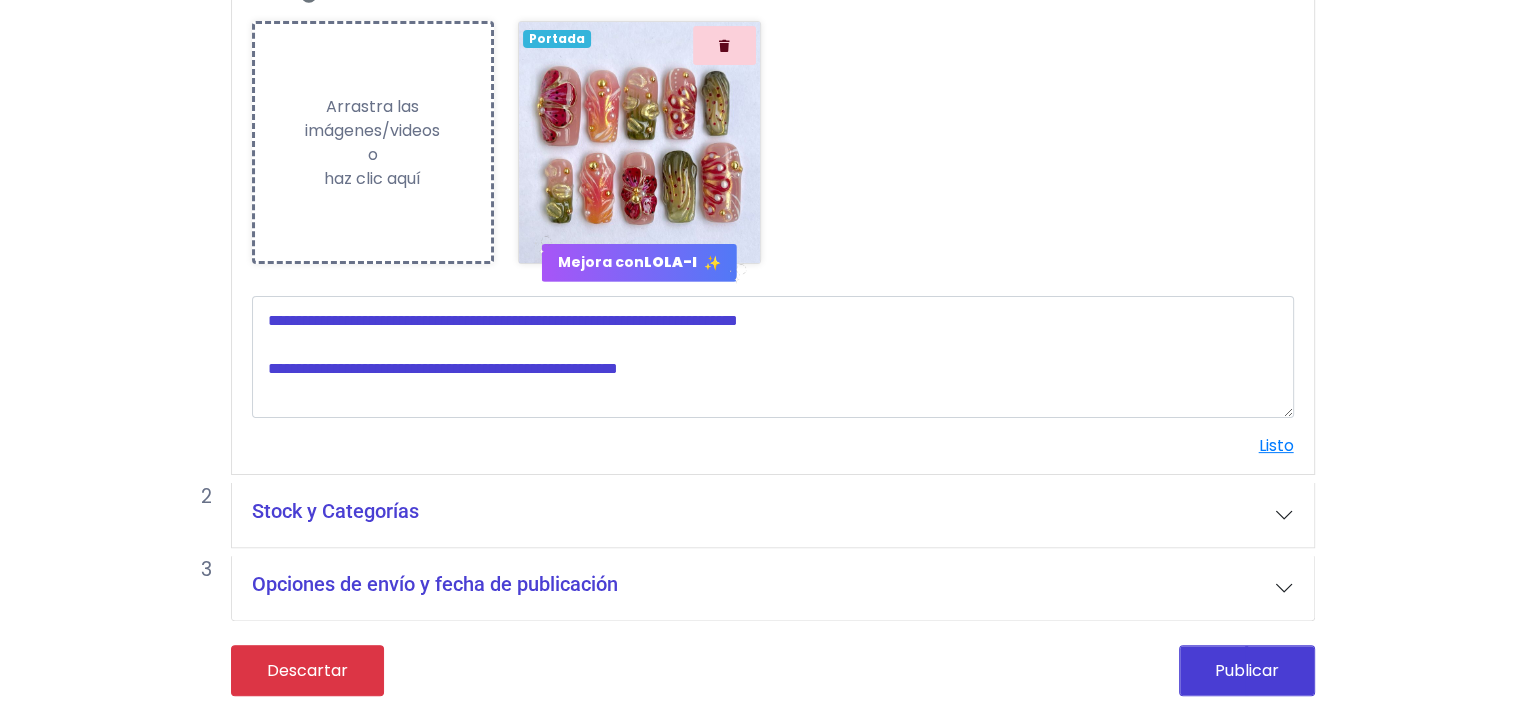 type on "**" 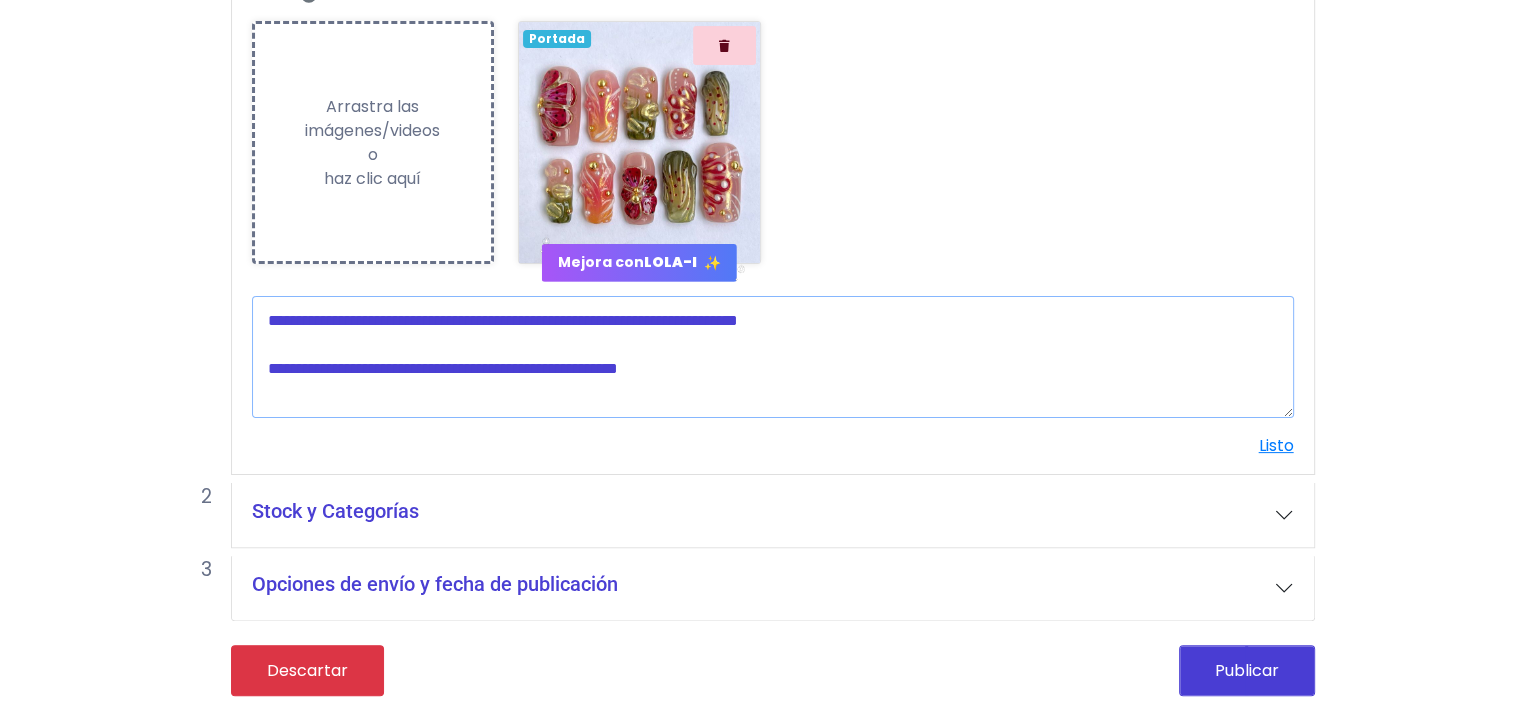 click at bounding box center (773, 357) 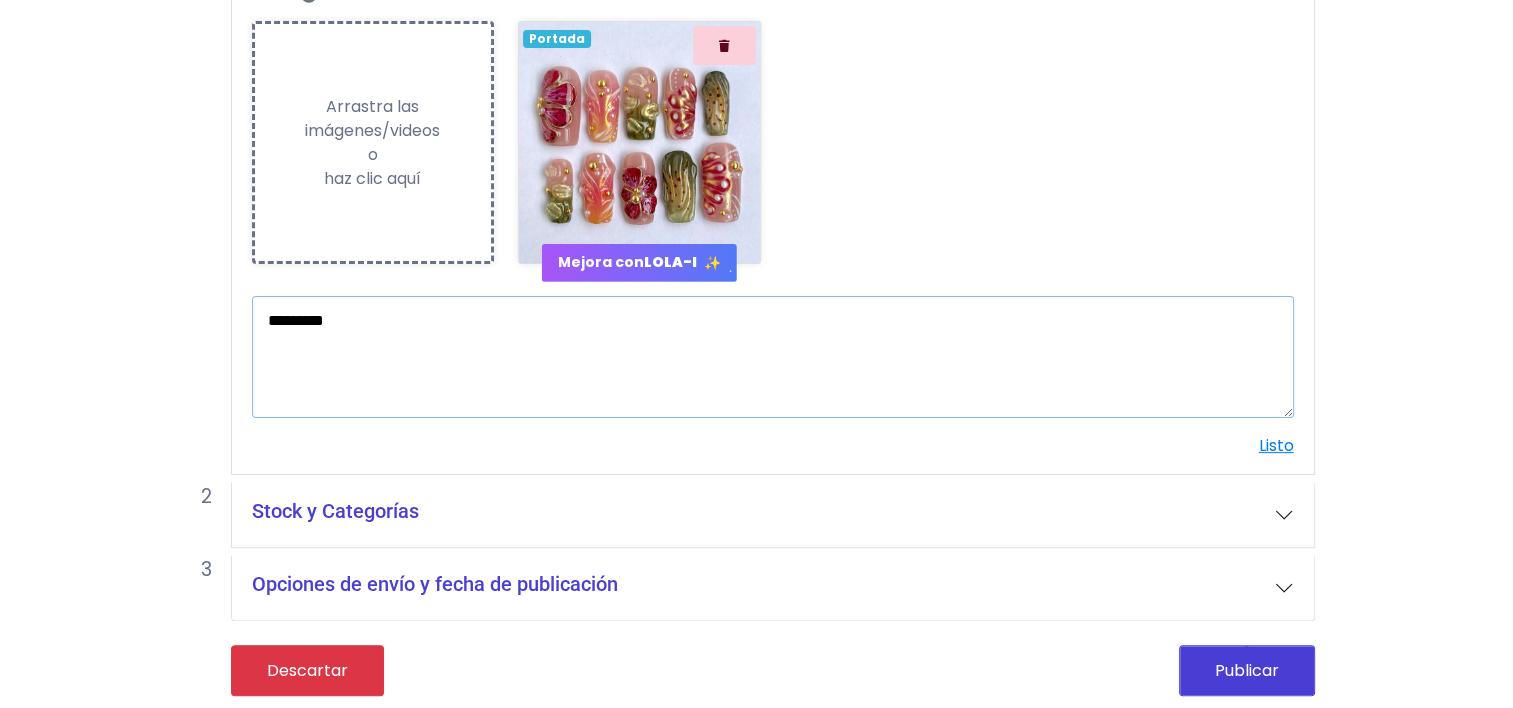 type on "********" 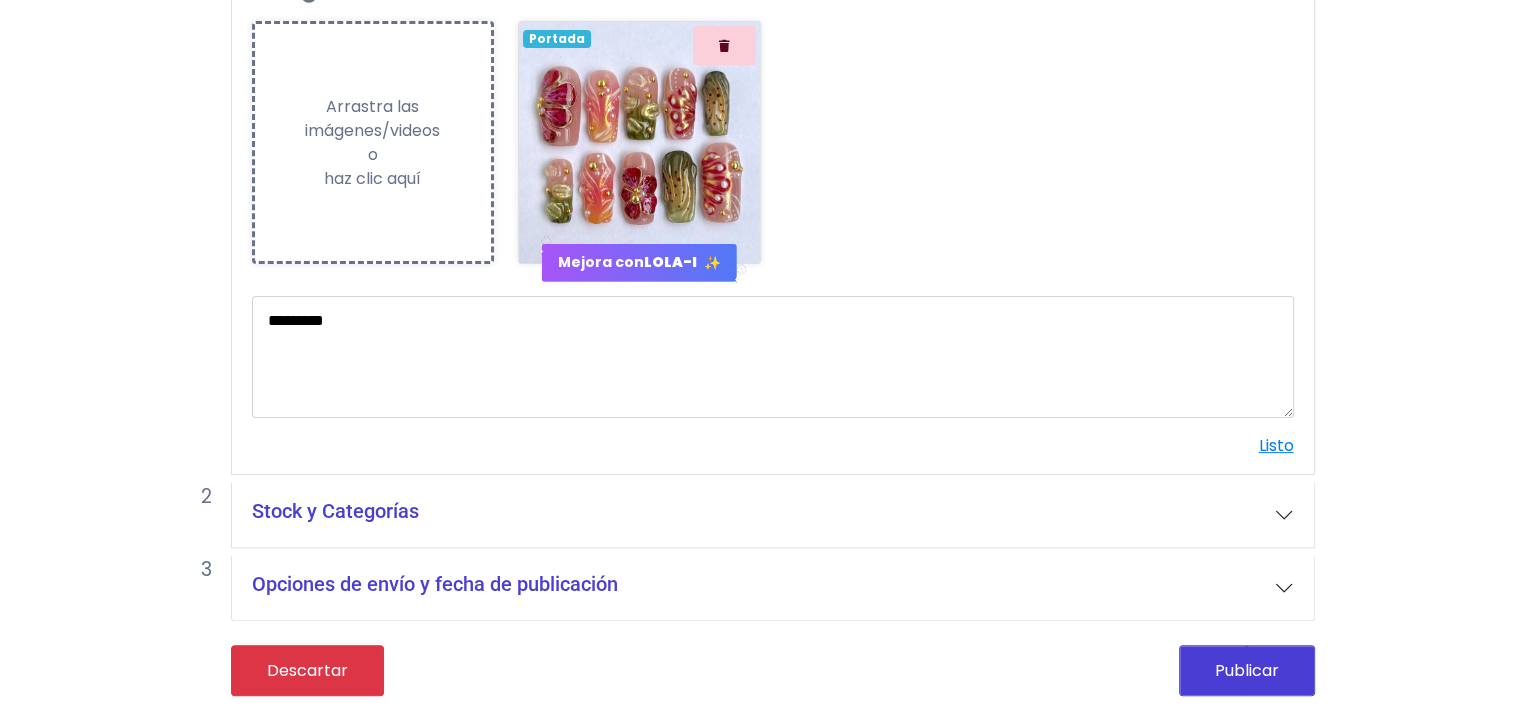 click on "Stock y Categorías" at bounding box center [335, 511] 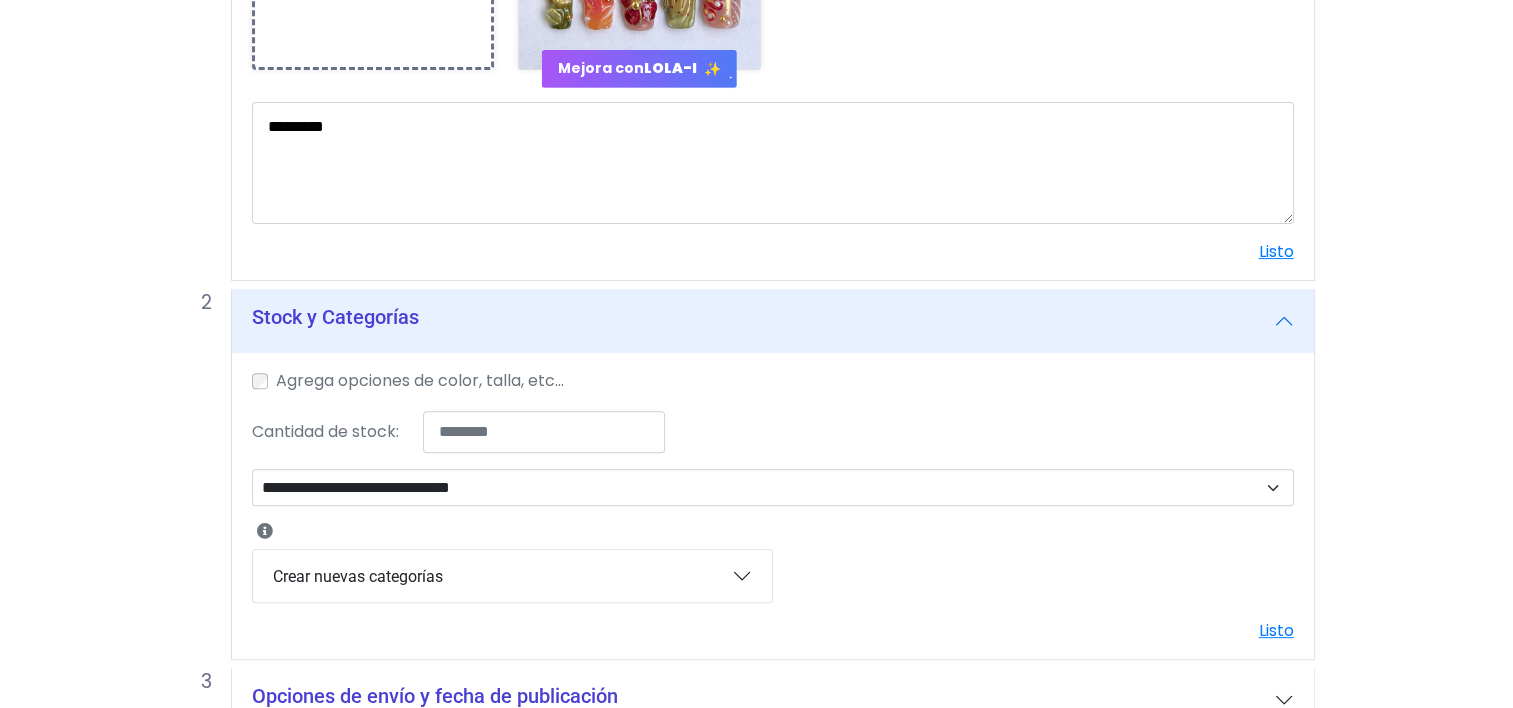 scroll, scrollTop: 613, scrollLeft: 0, axis: vertical 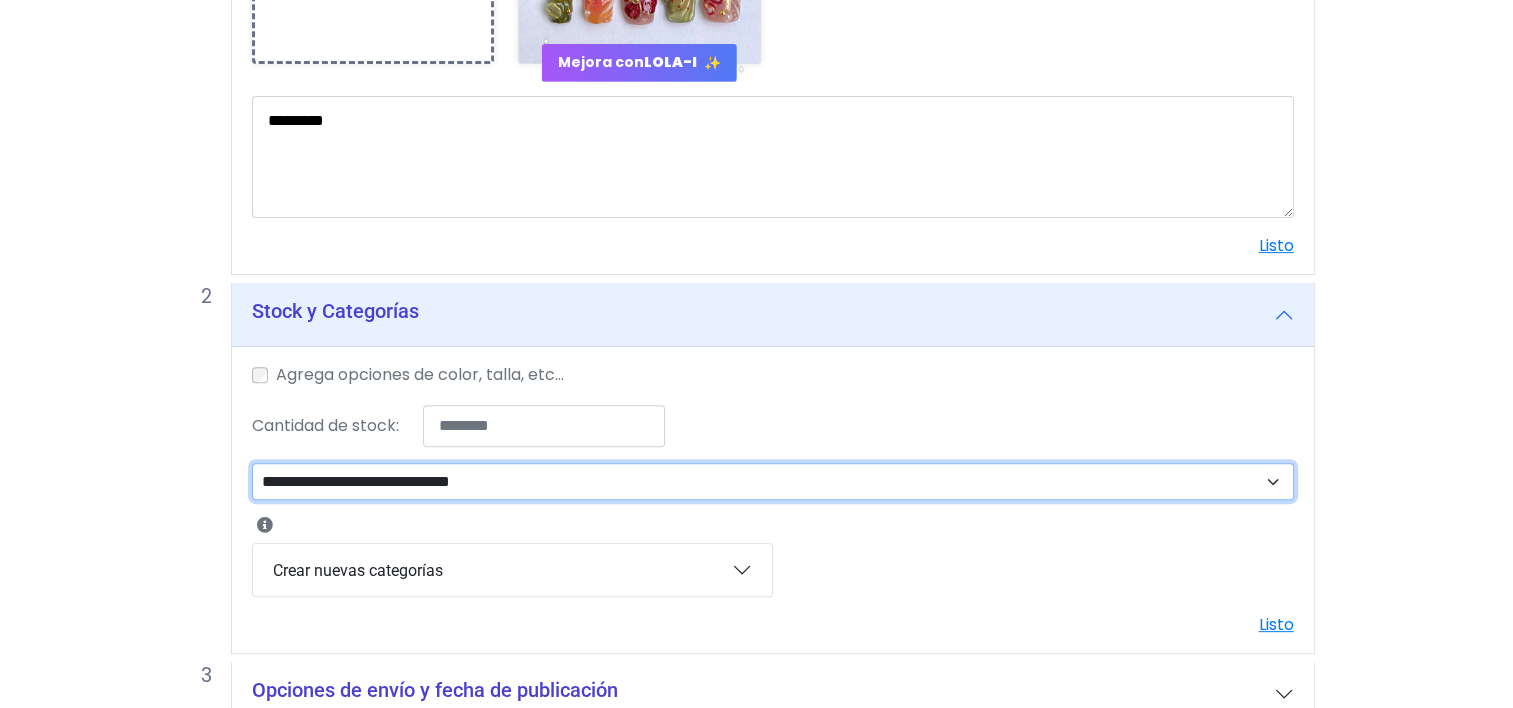 click on "**********" at bounding box center [773, 482] 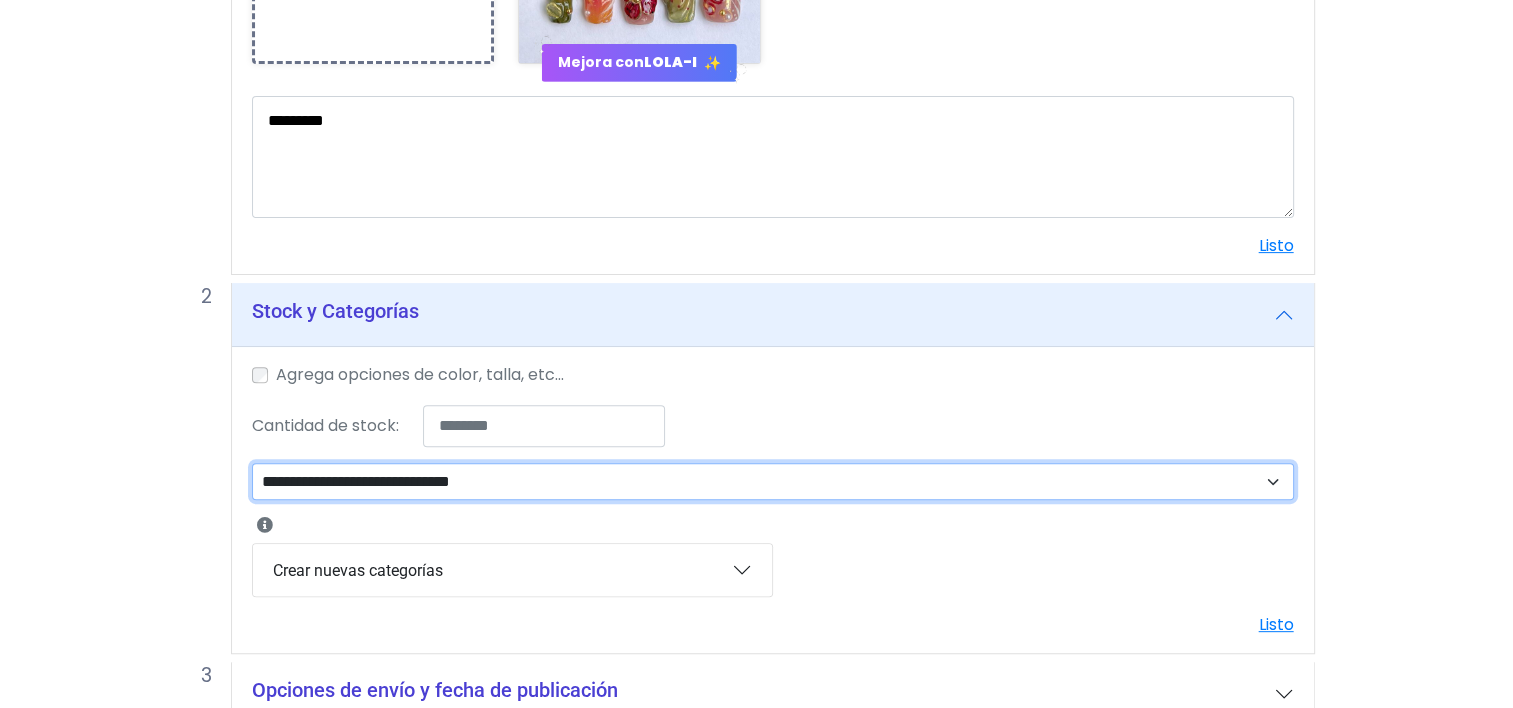 select on "**" 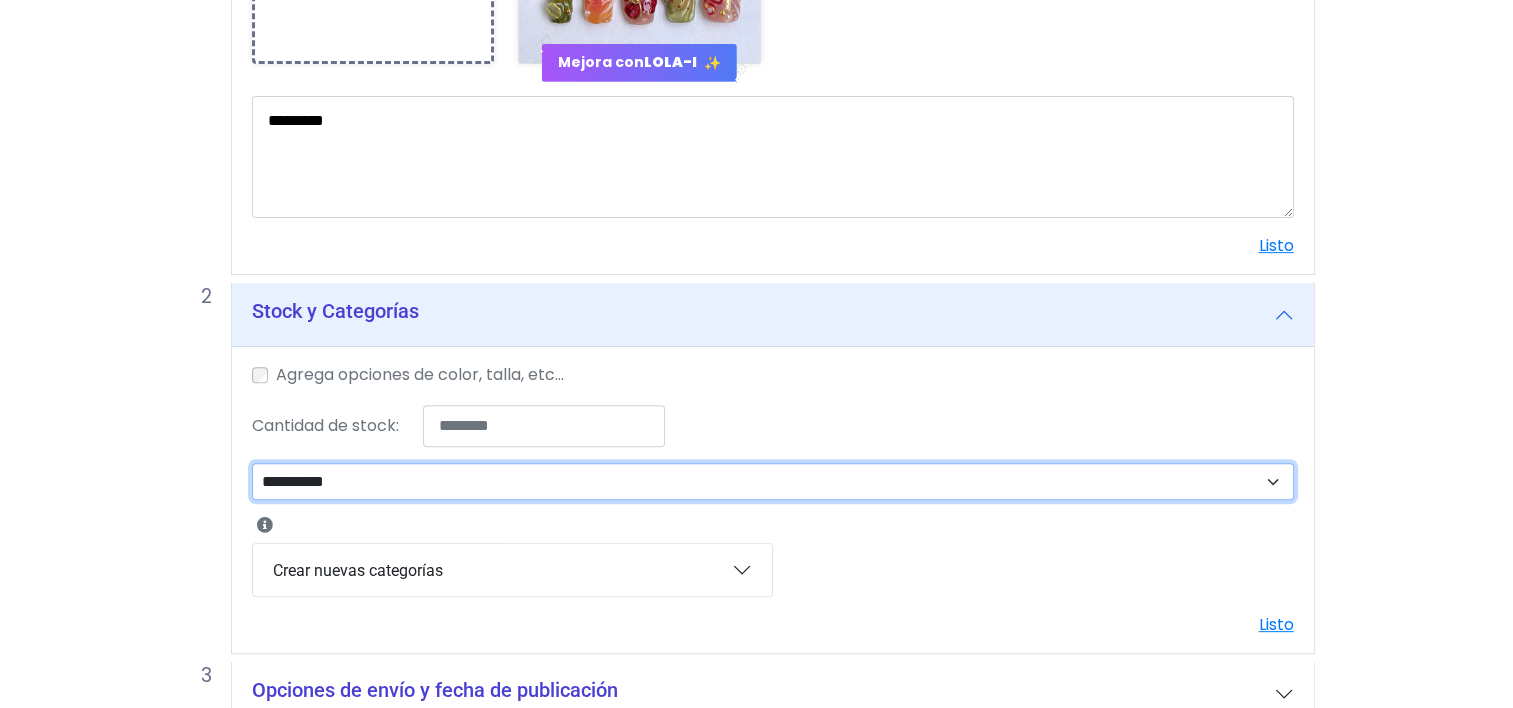 click on "**********" at bounding box center (773, 482) 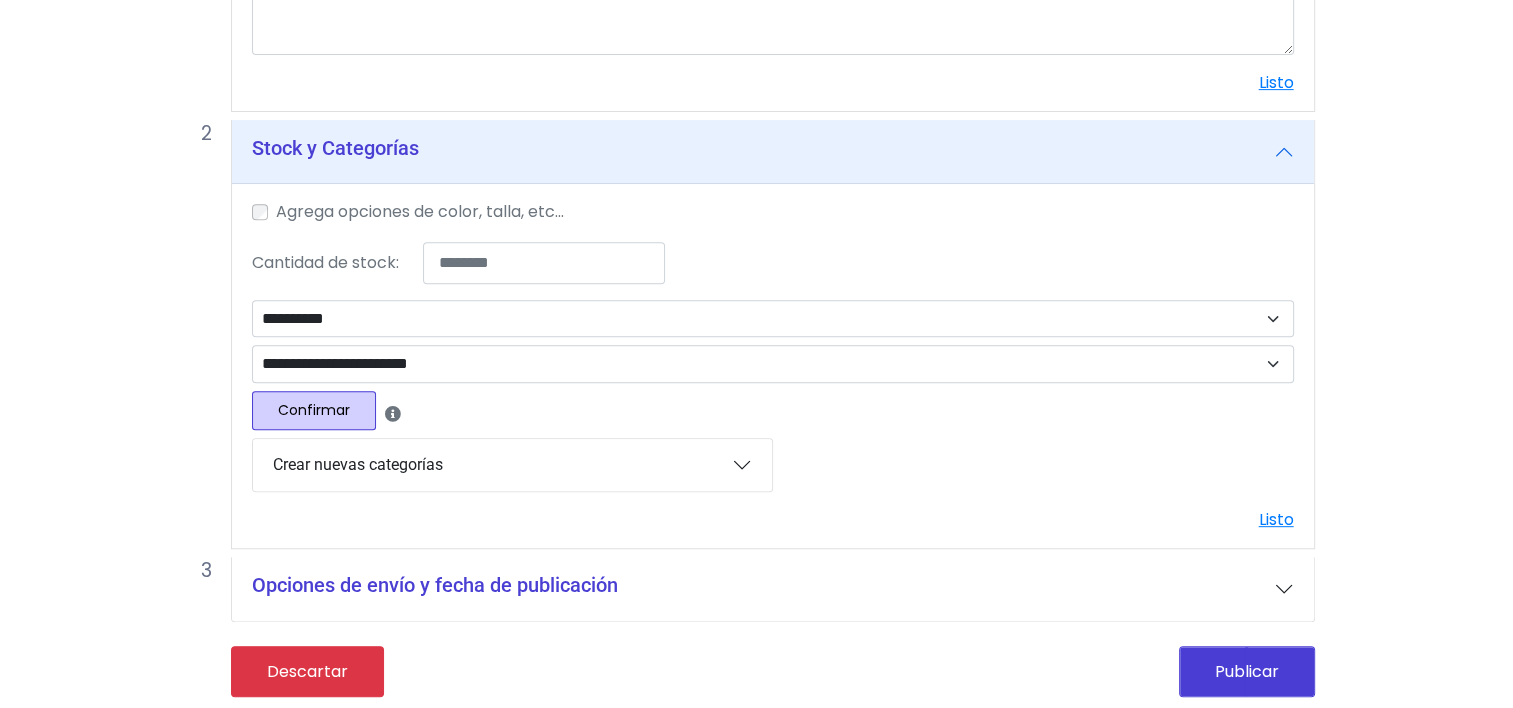 click on "Confirmar" at bounding box center (314, 410) 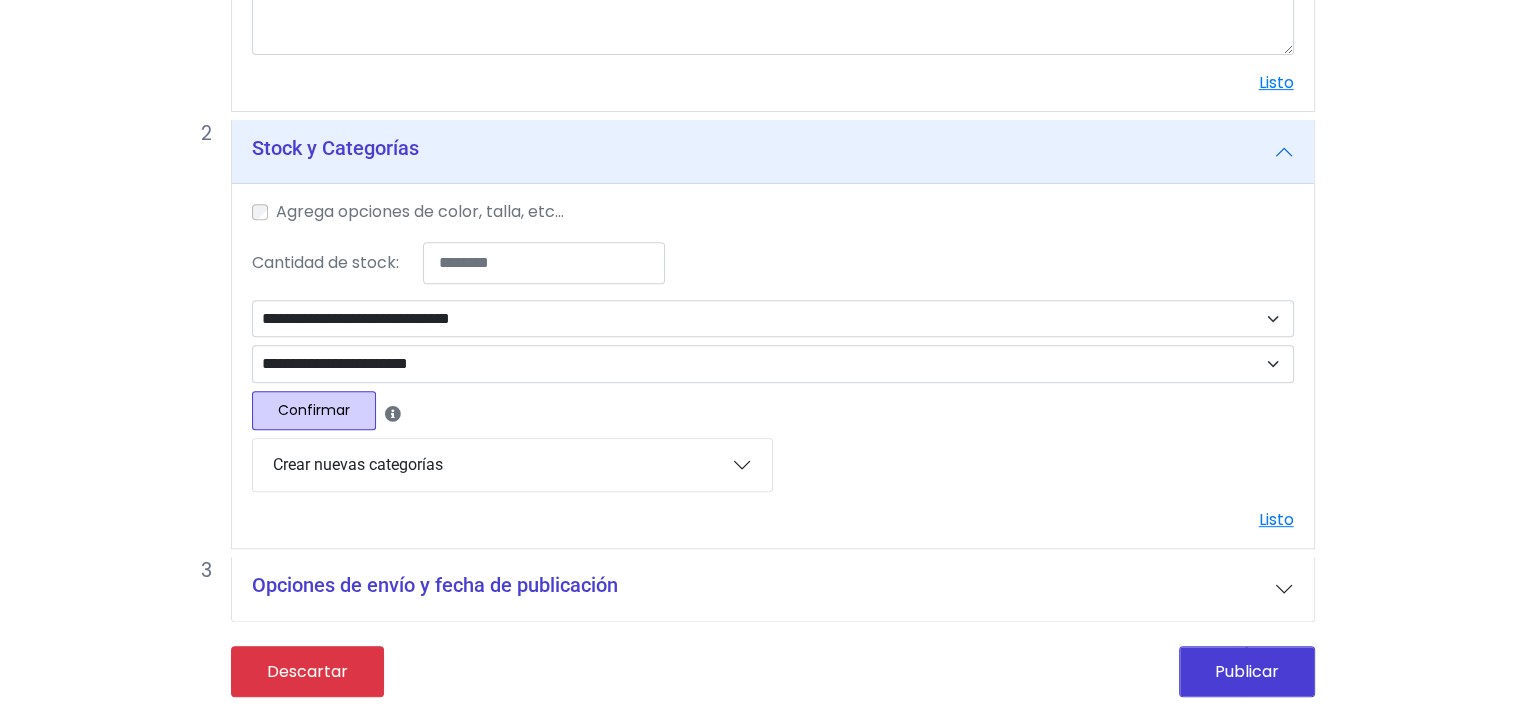 scroll, scrollTop: 749, scrollLeft: 0, axis: vertical 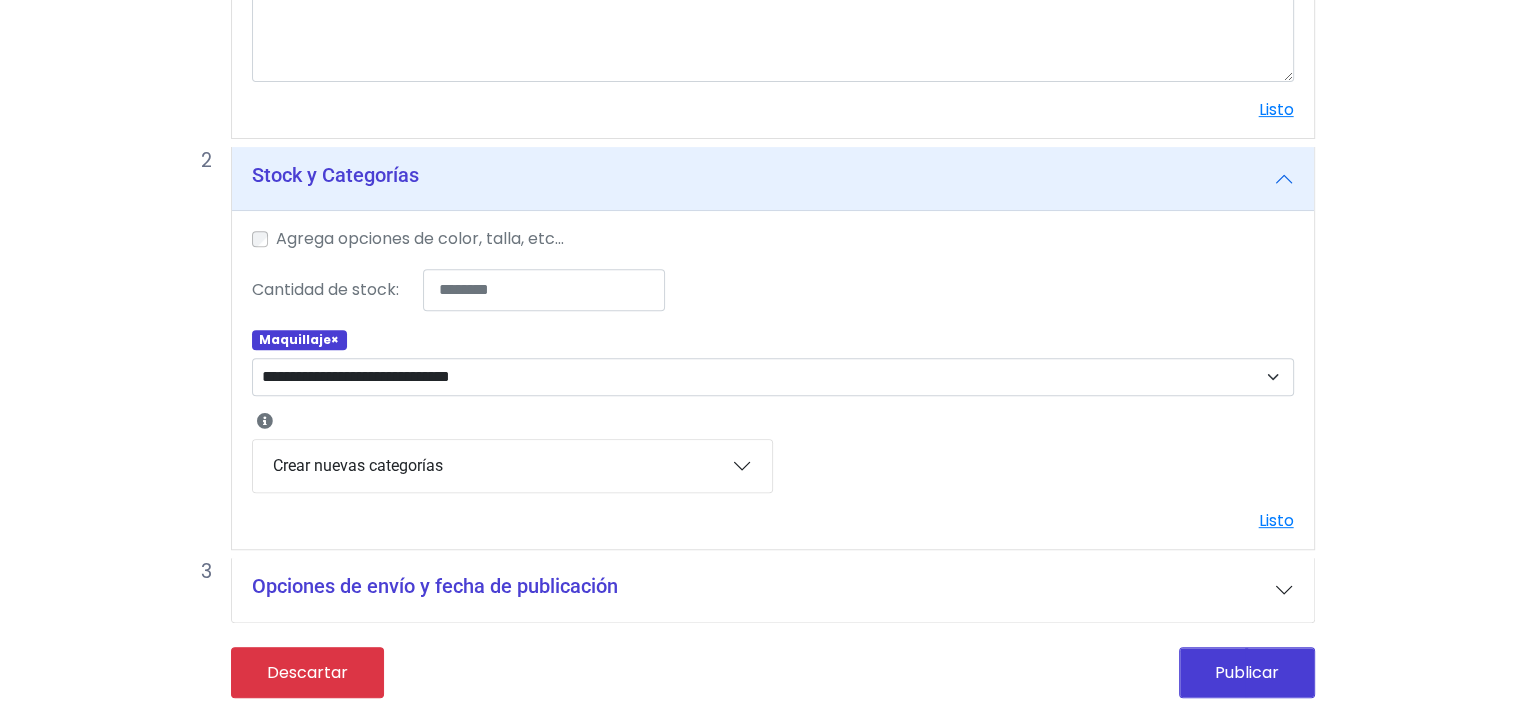 click on "Opciones de envío y fecha de publicación" at bounding box center [773, 590] 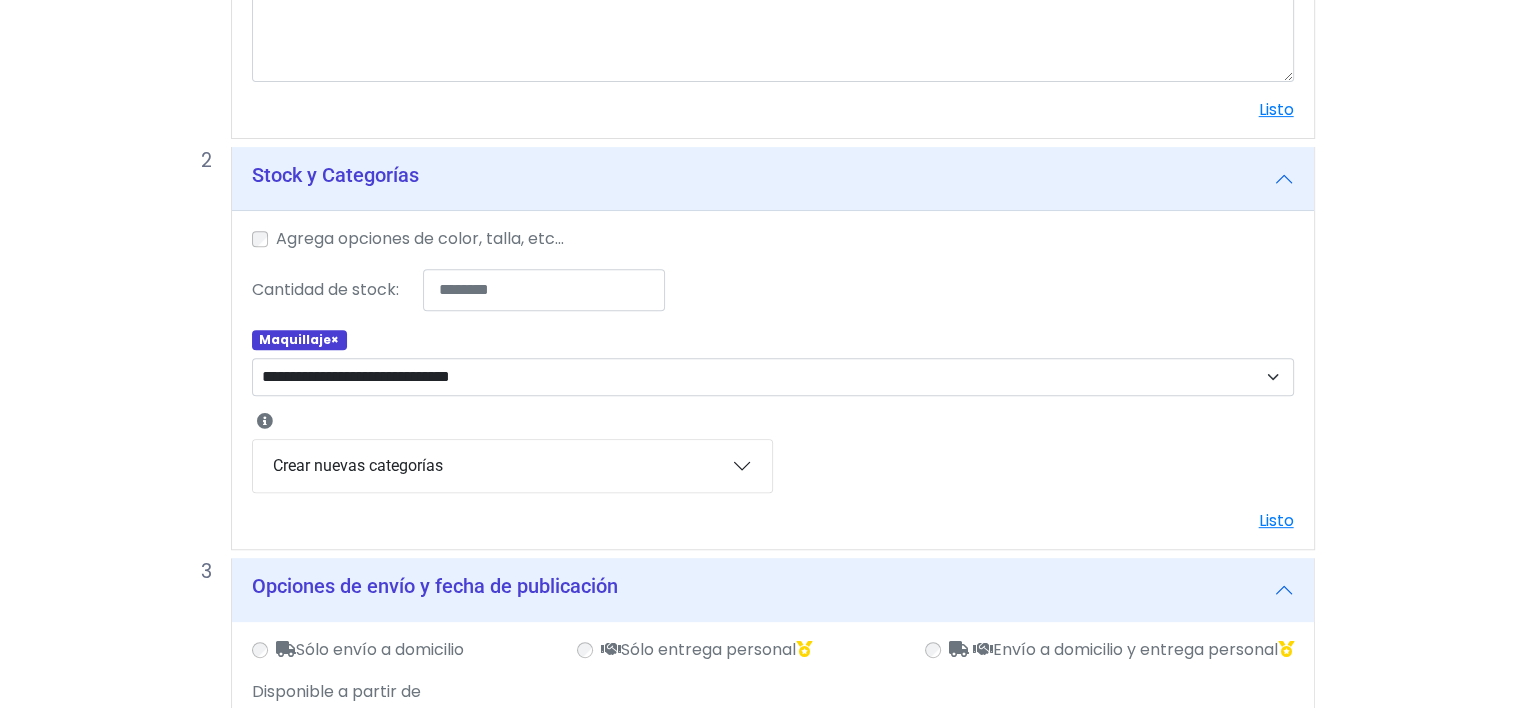 click on "Opciones de envío y fecha de publicación" at bounding box center (773, 590) 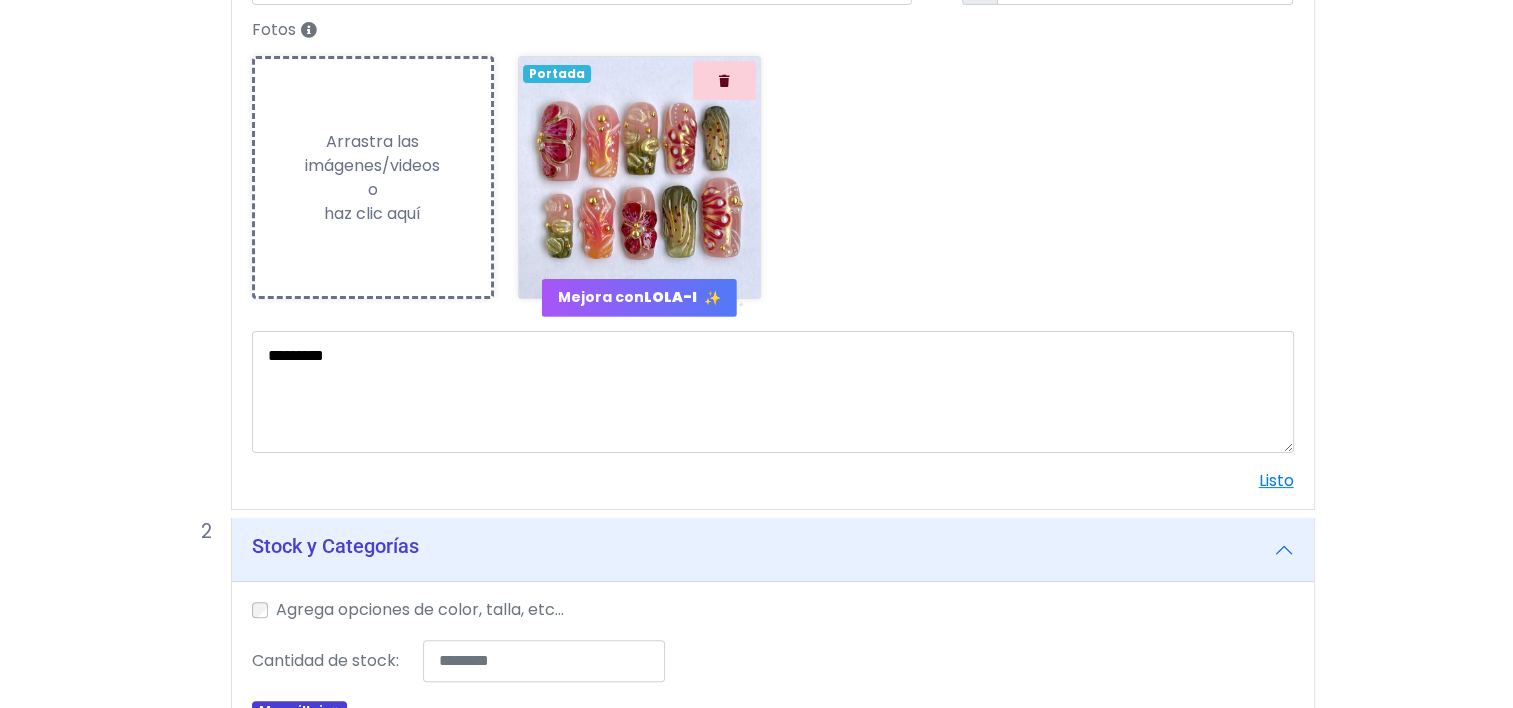 scroll, scrollTop: 0, scrollLeft: 0, axis: both 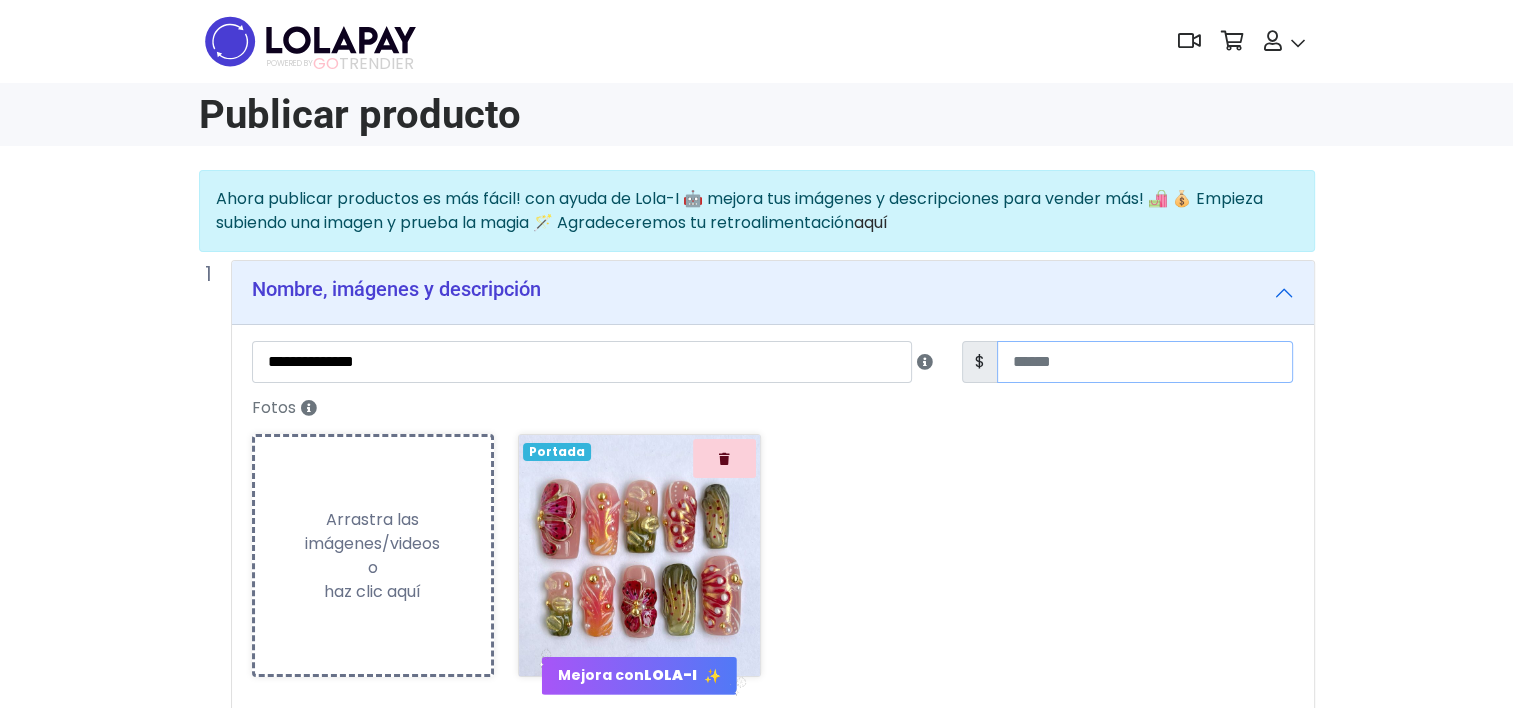 click on "**" at bounding box center (1145, 362) 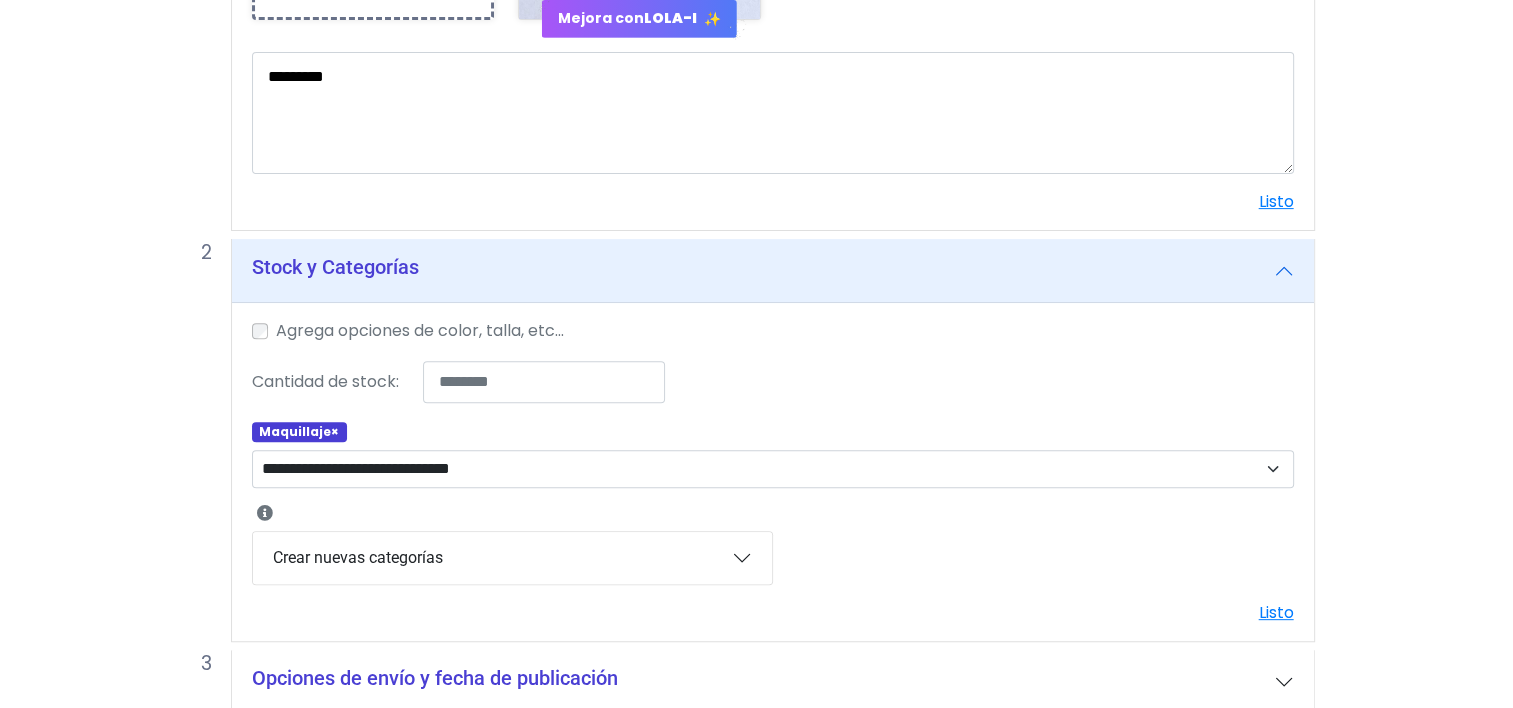 scroll, scrollTop: 749, scrollLeft: 0, axis: vertical 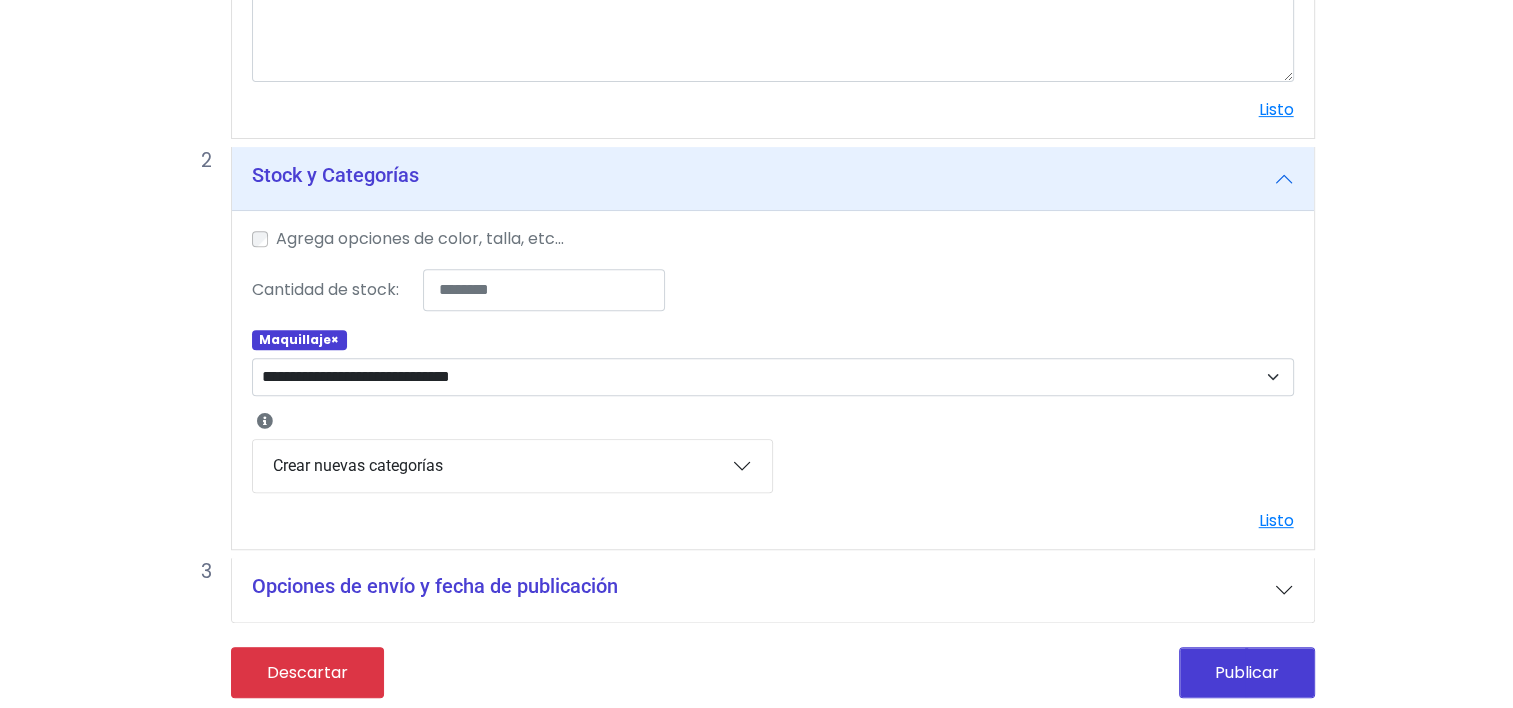 click on "Publicar" at bounding box center (1247, 672) 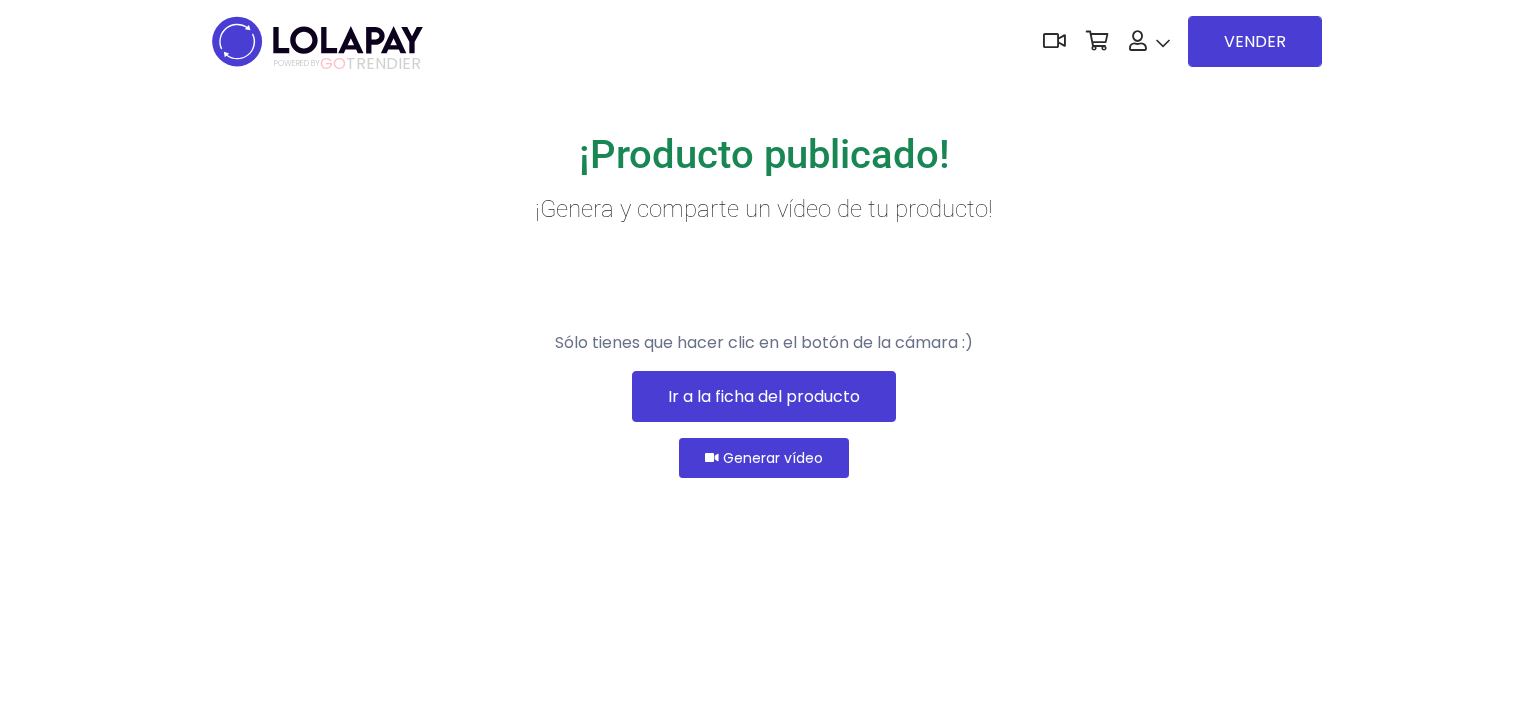 scroll, scrollTop: 0, scrollLeft: 0, axis: both 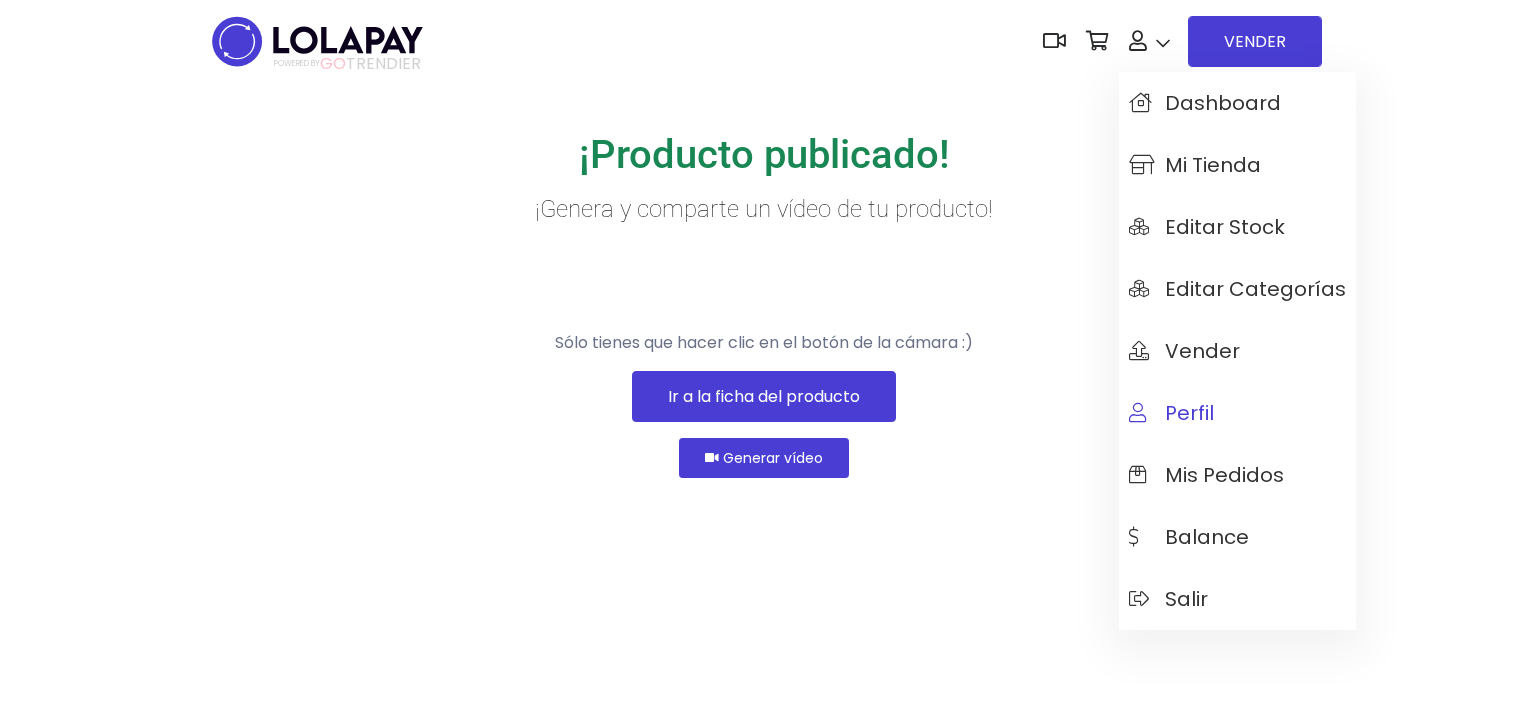 click on "Perfil" at bounding box center [1171, 413] 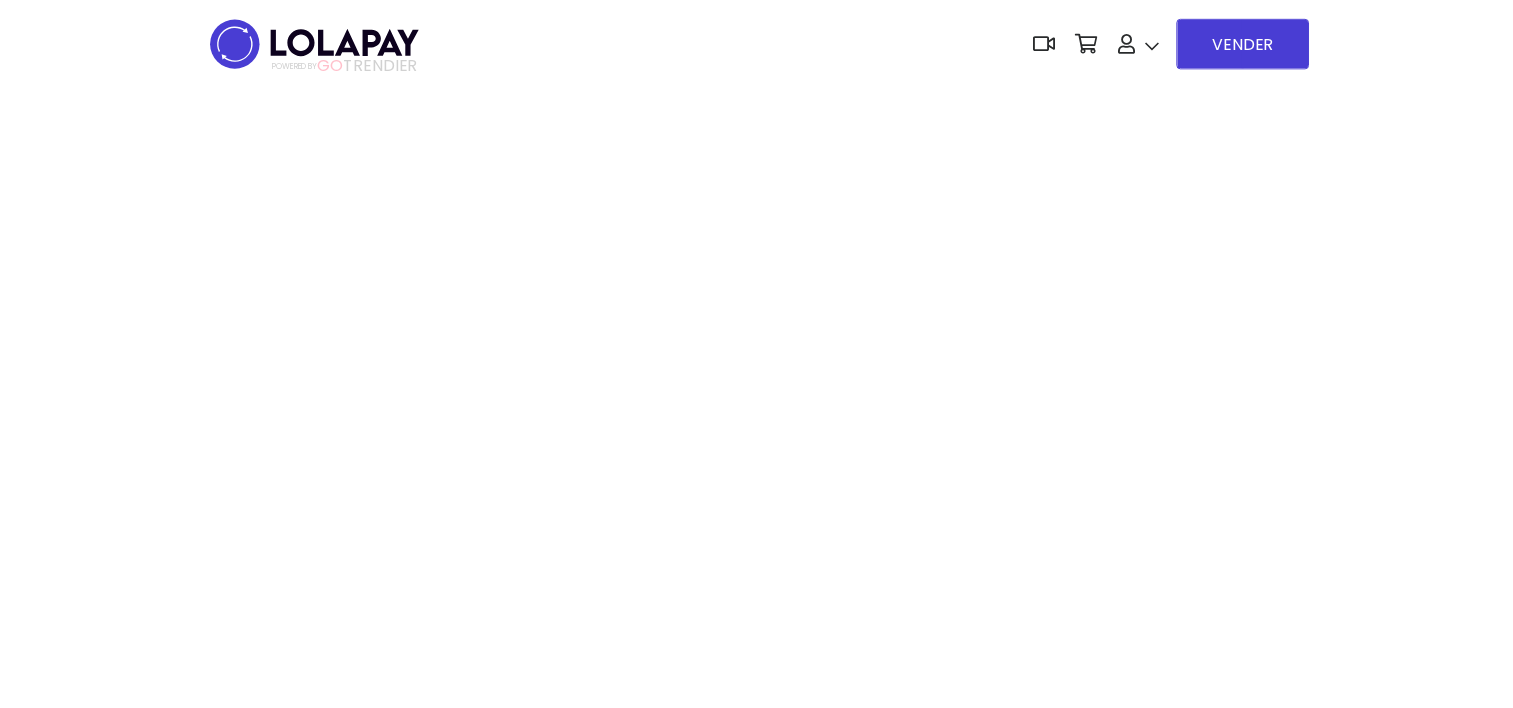 scroll, scrollTop: 0, scrollLeft: 0, axis: both 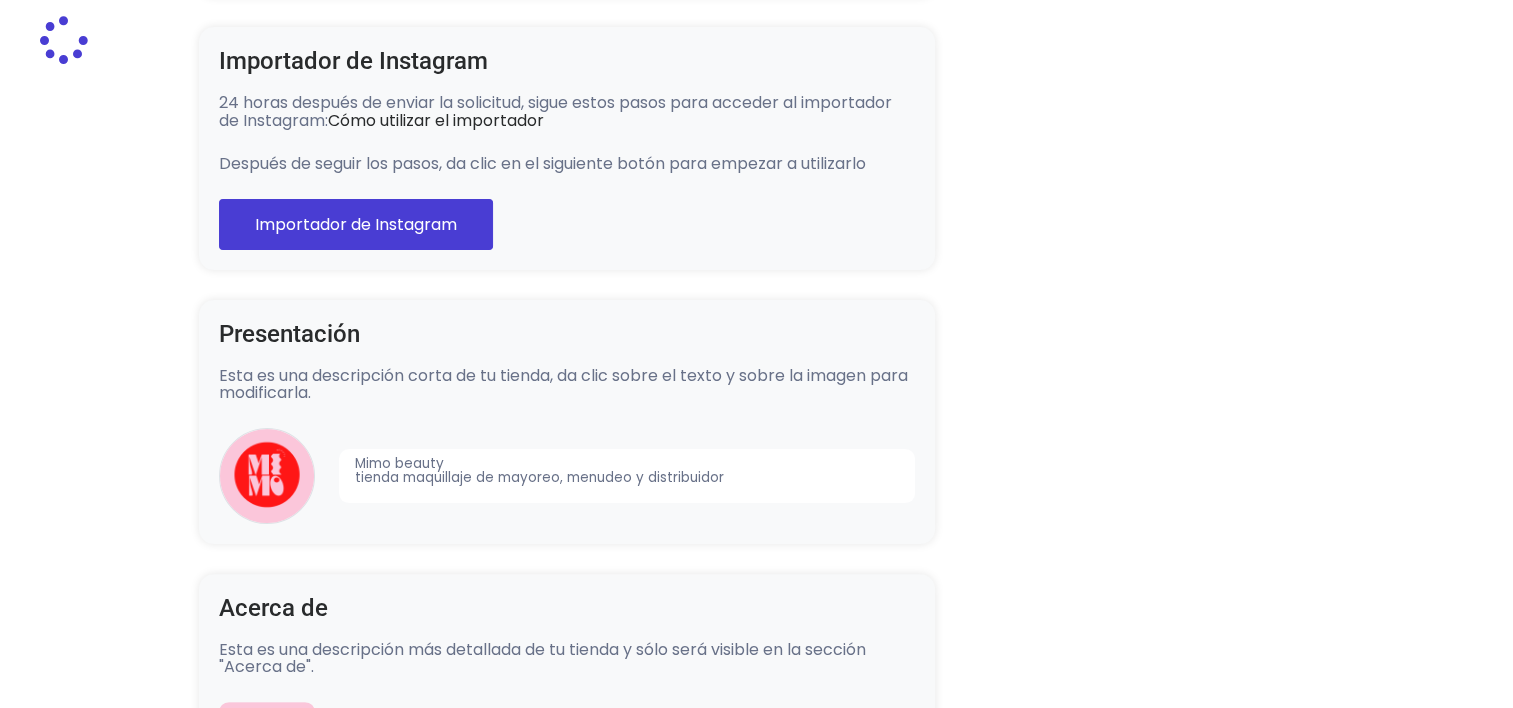 type on "*******" 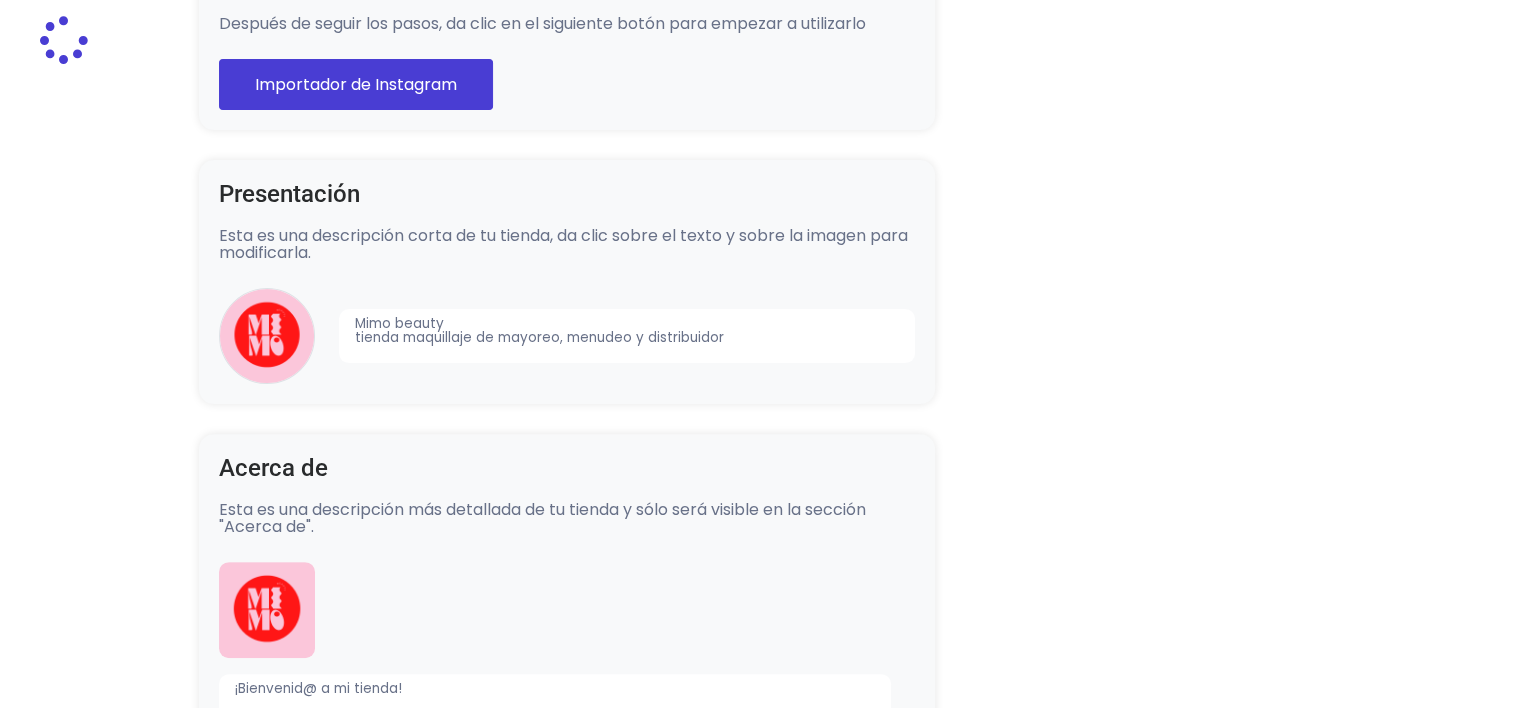 select on "*********" 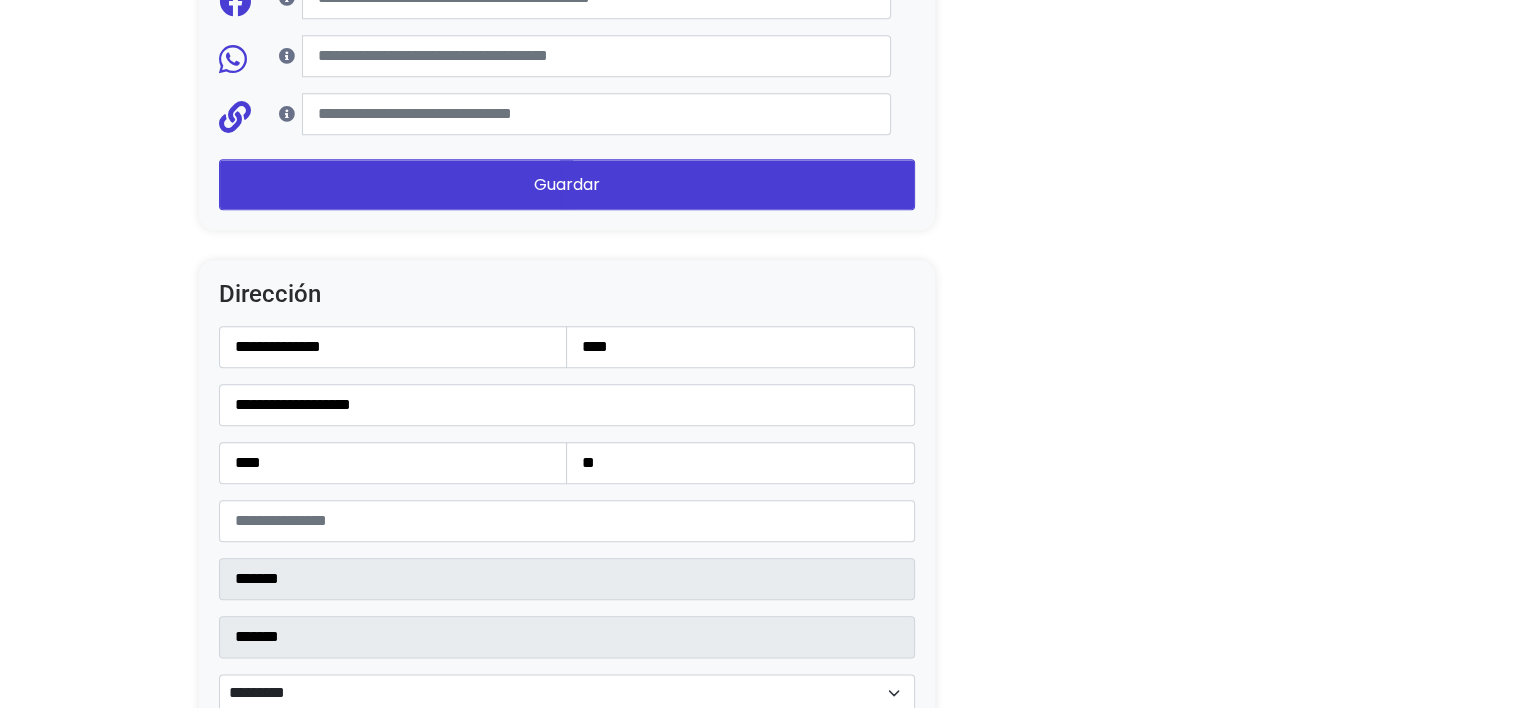 scroll, scrollTop: 2500, scrollLeft: 0, axis: vertical 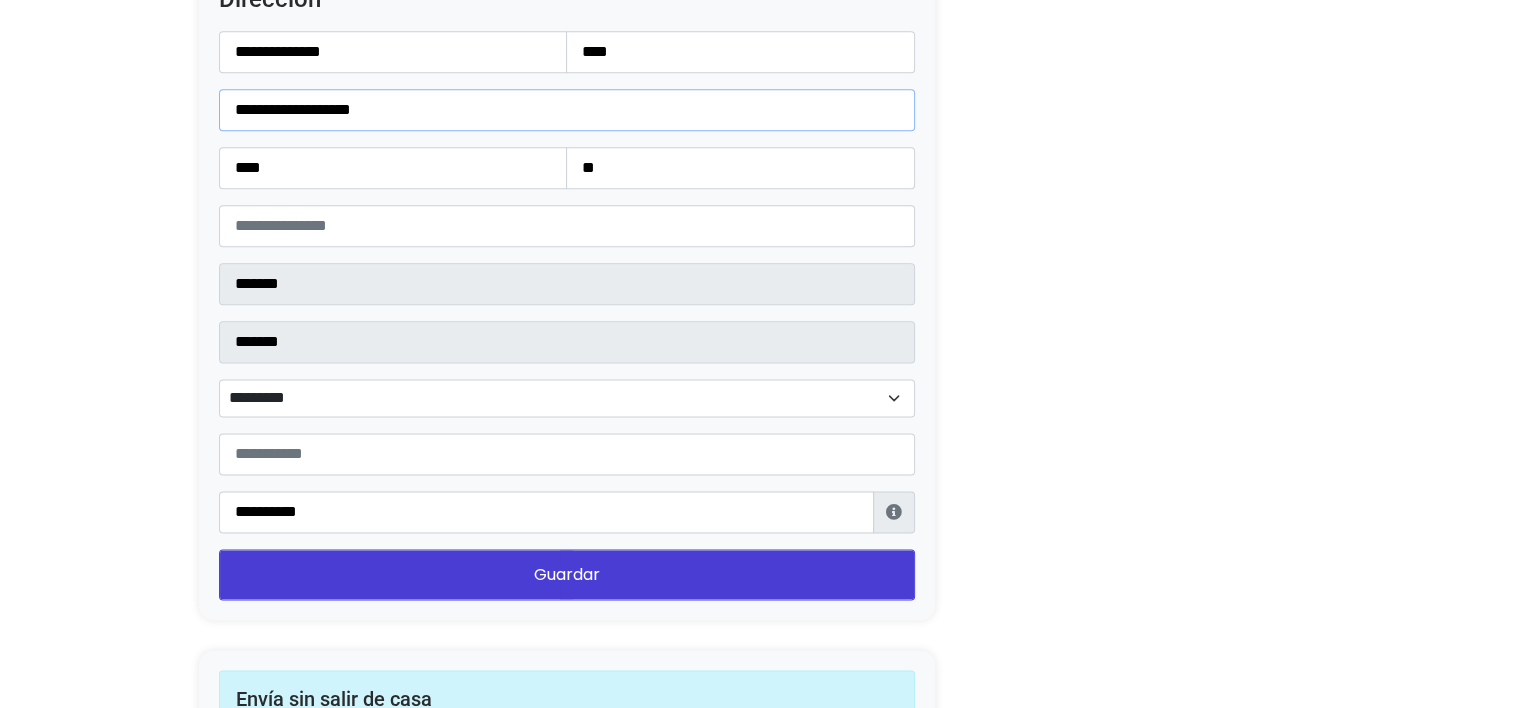 click on "**********" at bounding box center (567, 110) 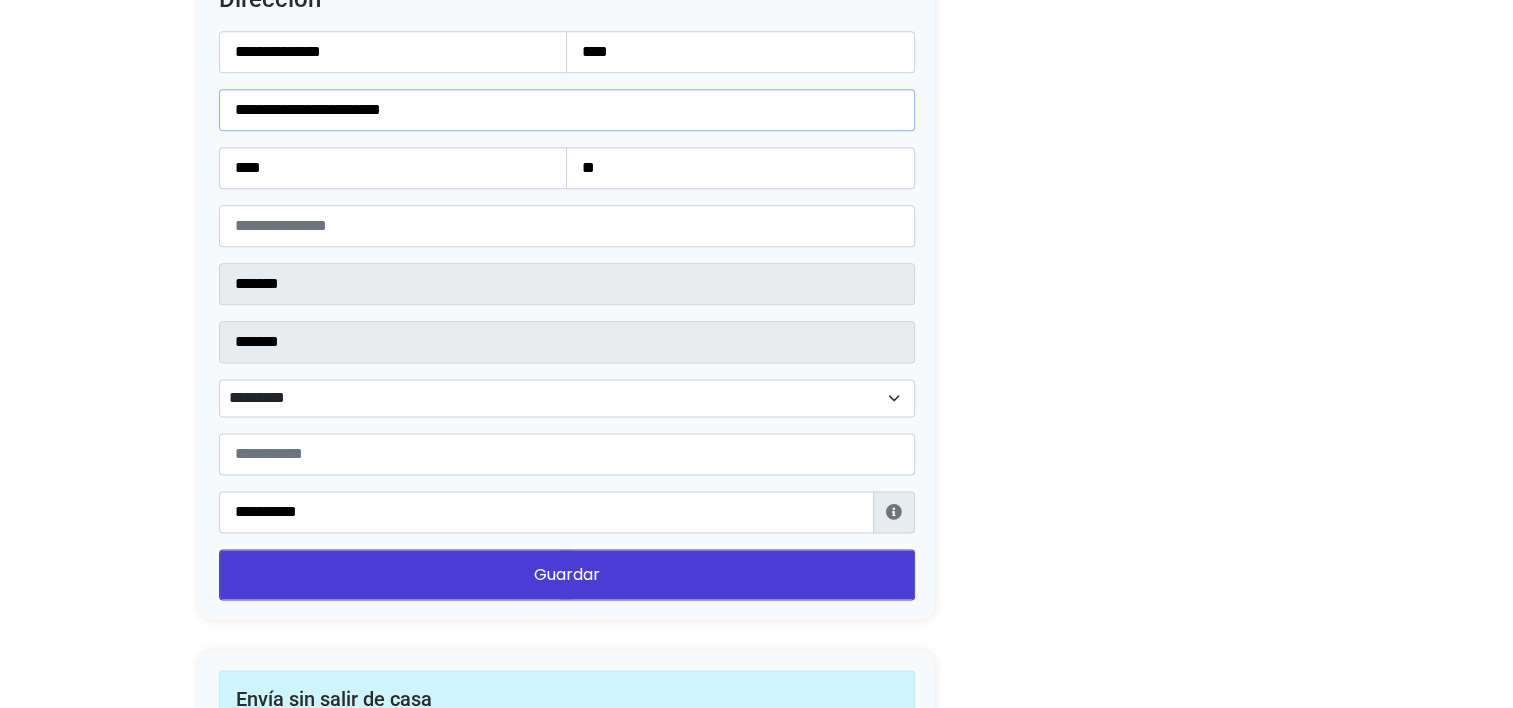 type on "**********" 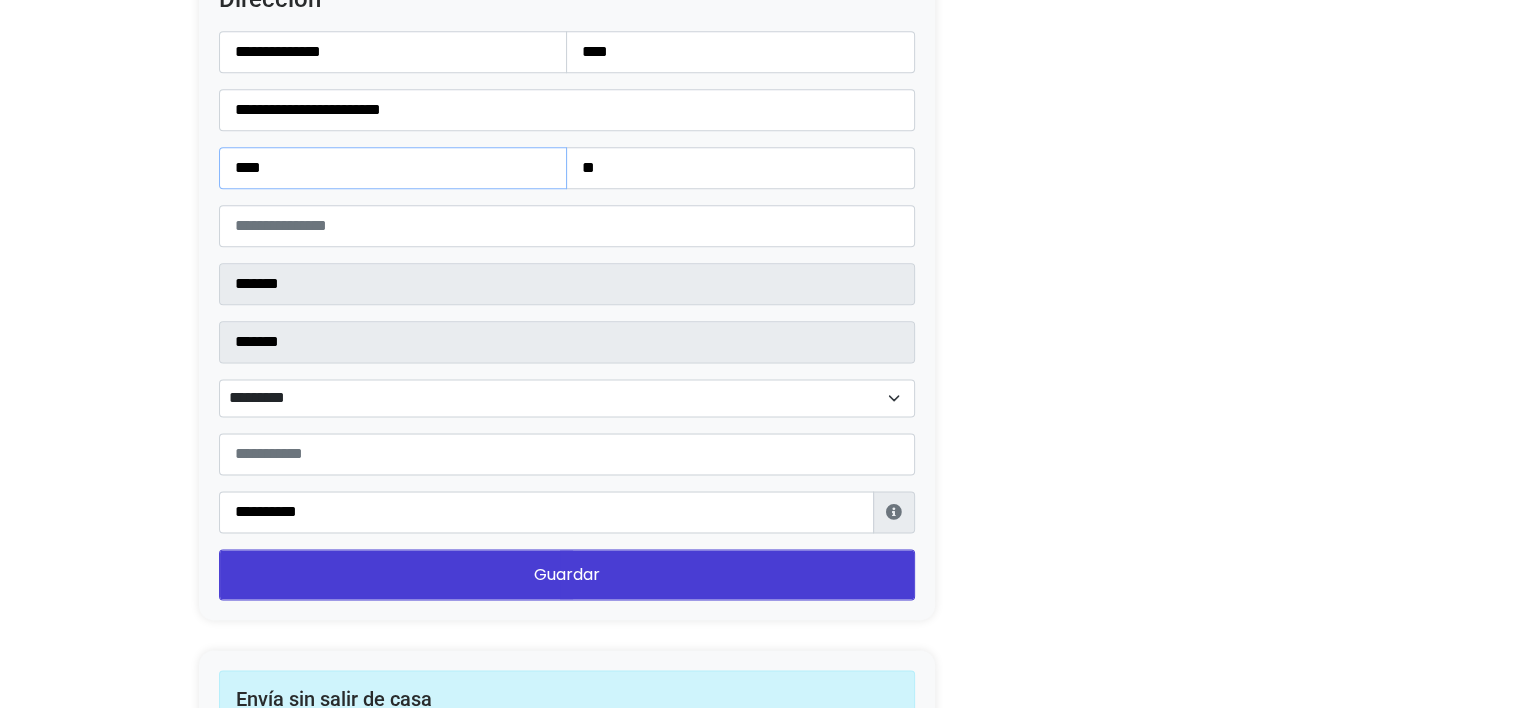 click on "****" at bounding box center (393, 168) 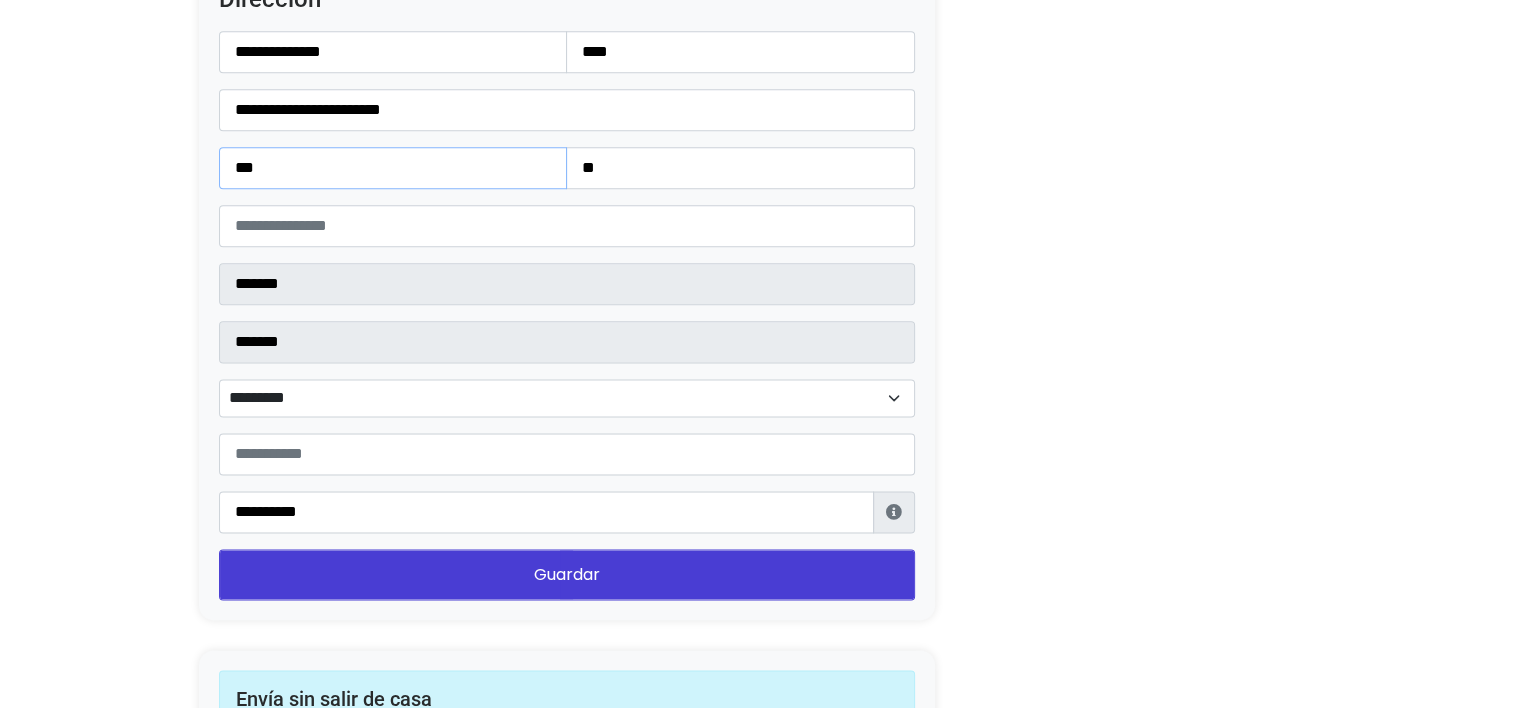 type on "***" 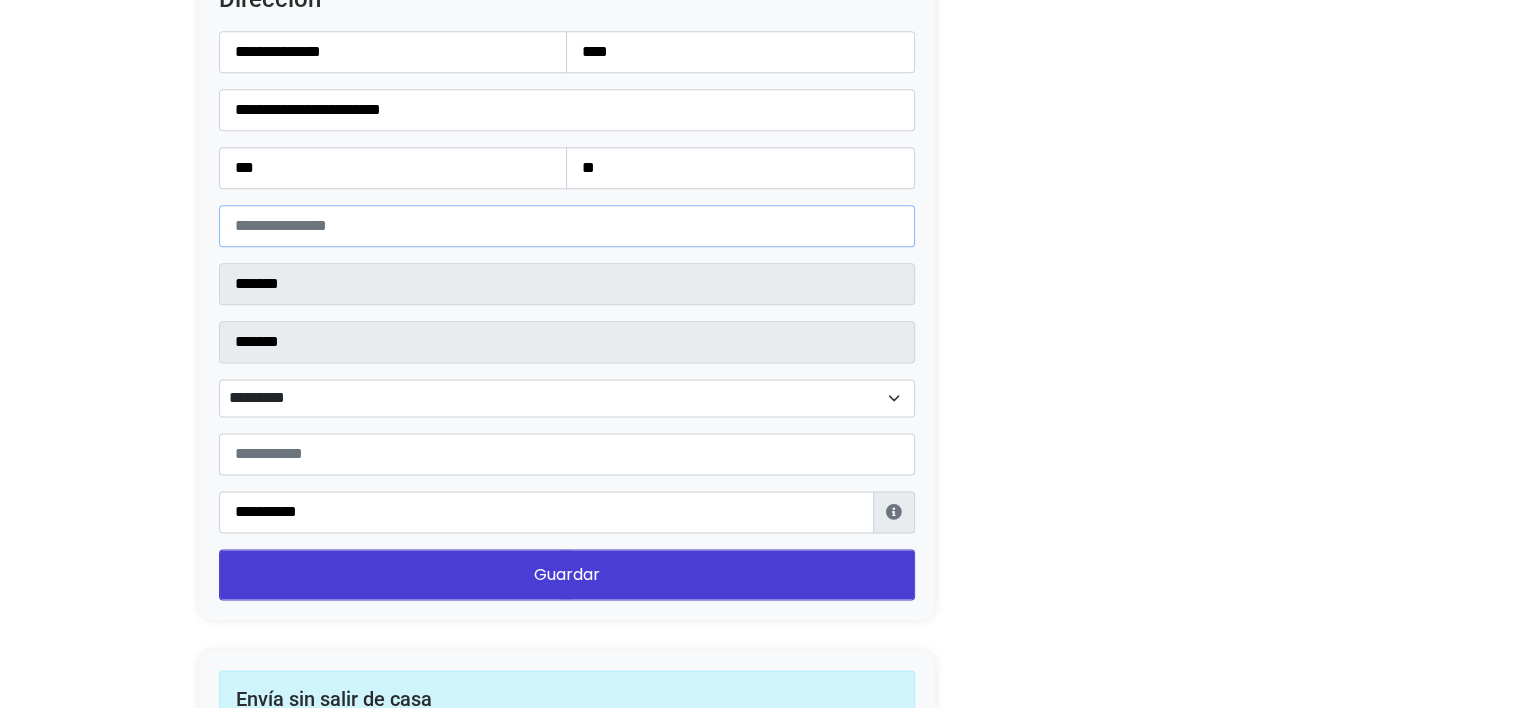 click on "*****" at bounding box center [567, 226] 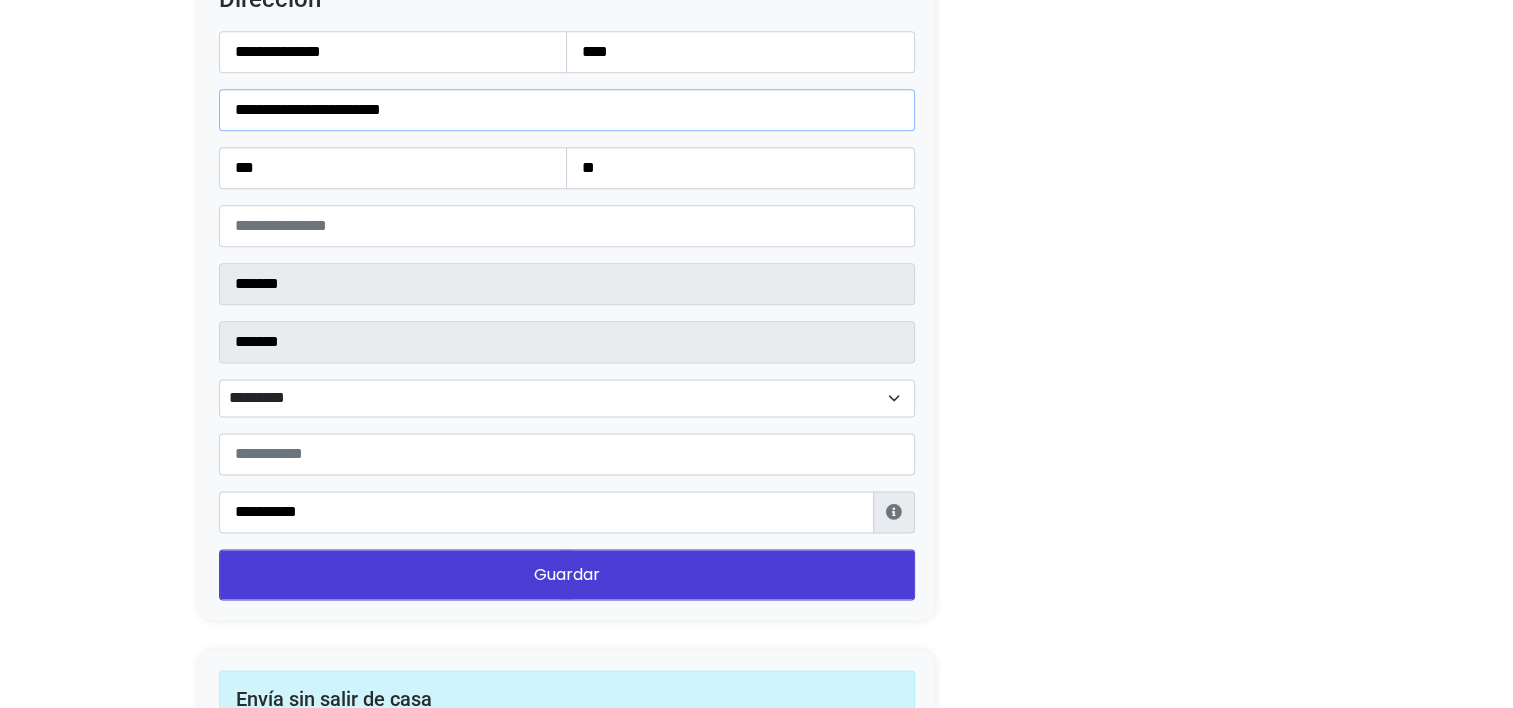 drag, startPoint x: 329, startPoint y: 103, endPoint x: 236, endPoint y: 99, distance: 93.08598 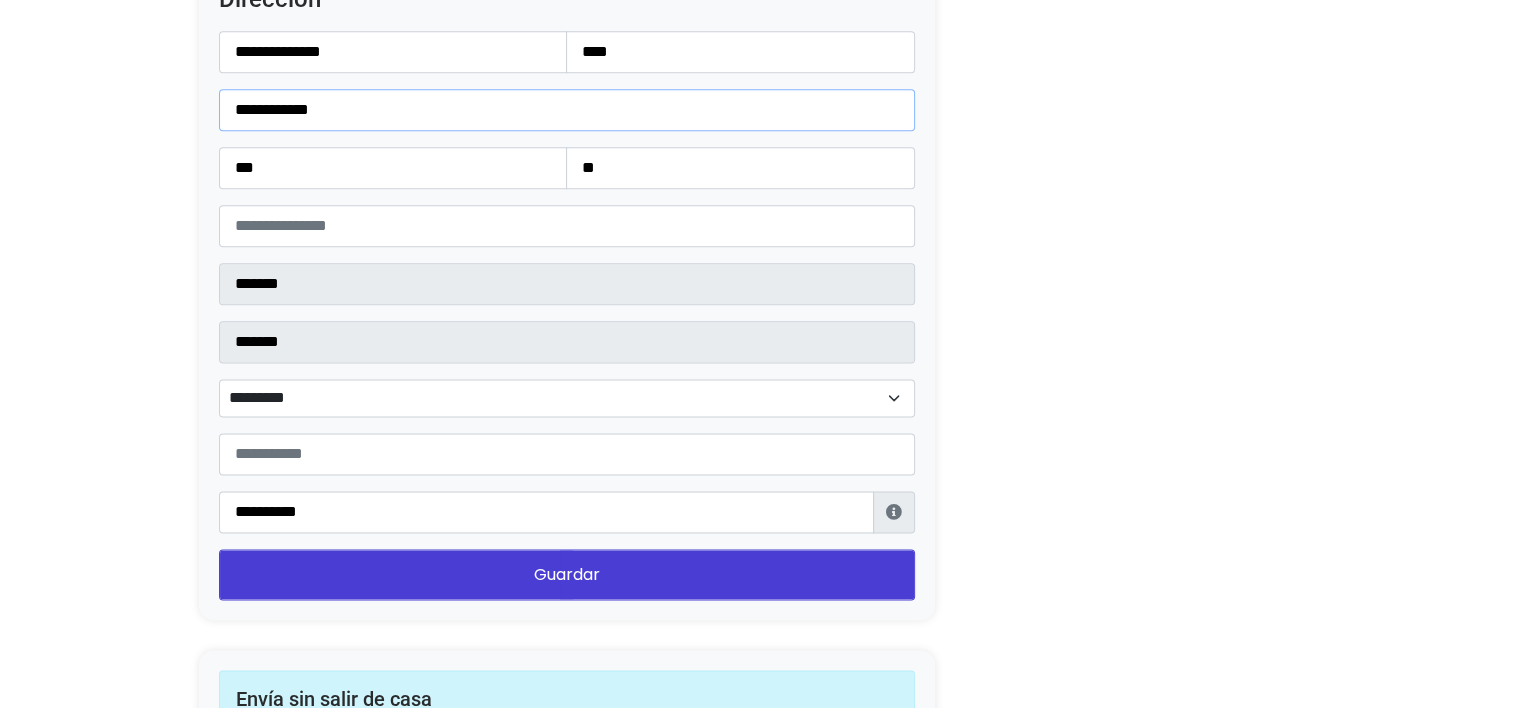 type on "**********" 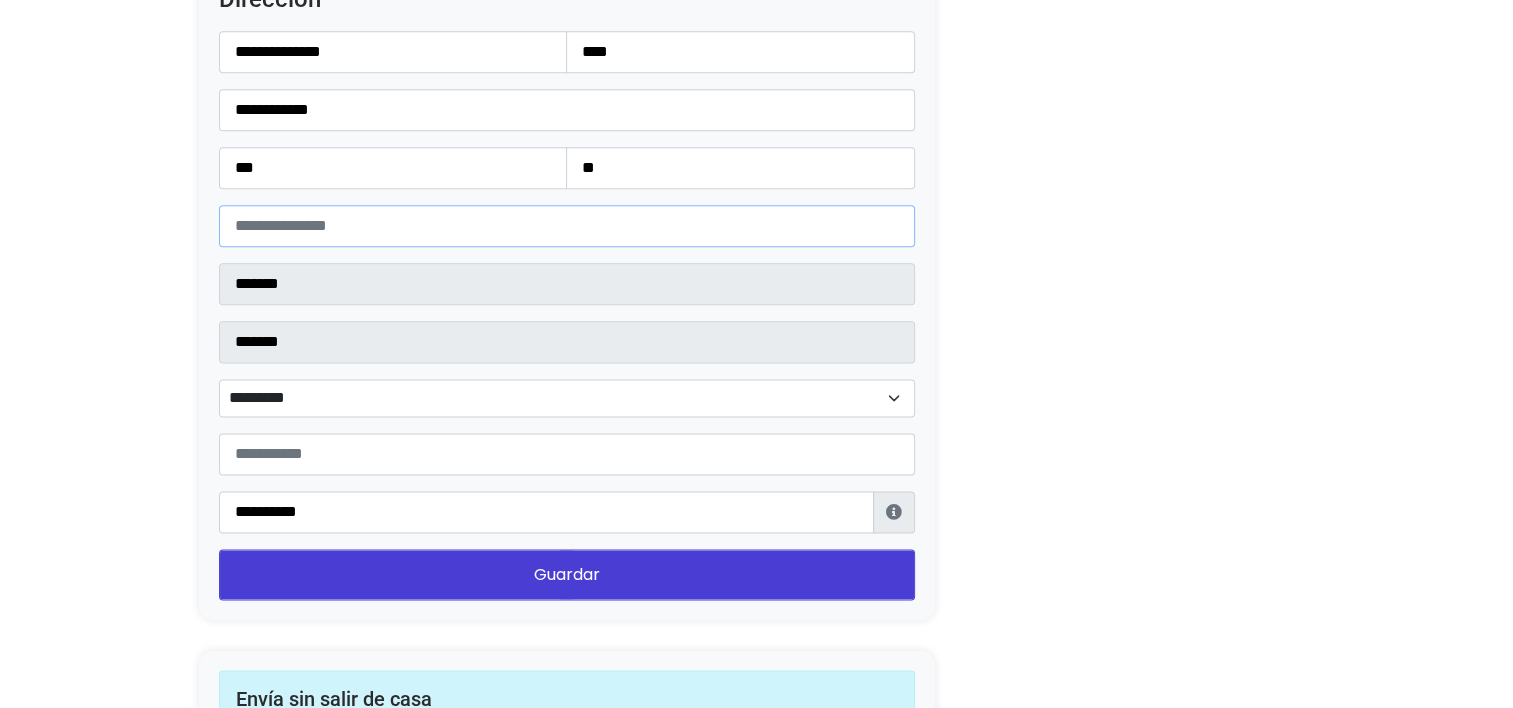 click on "*****" at bounding box center (567, 226) 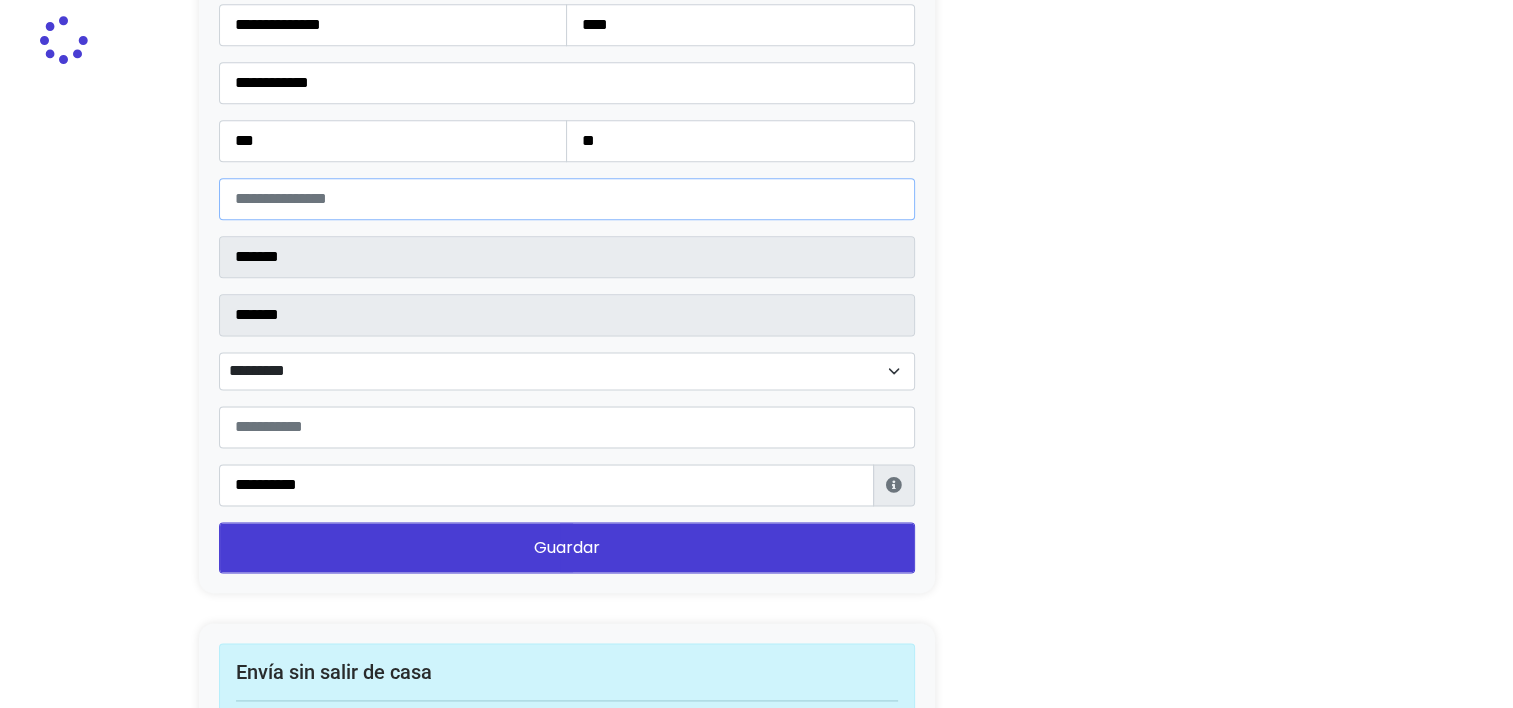 type on "**********" 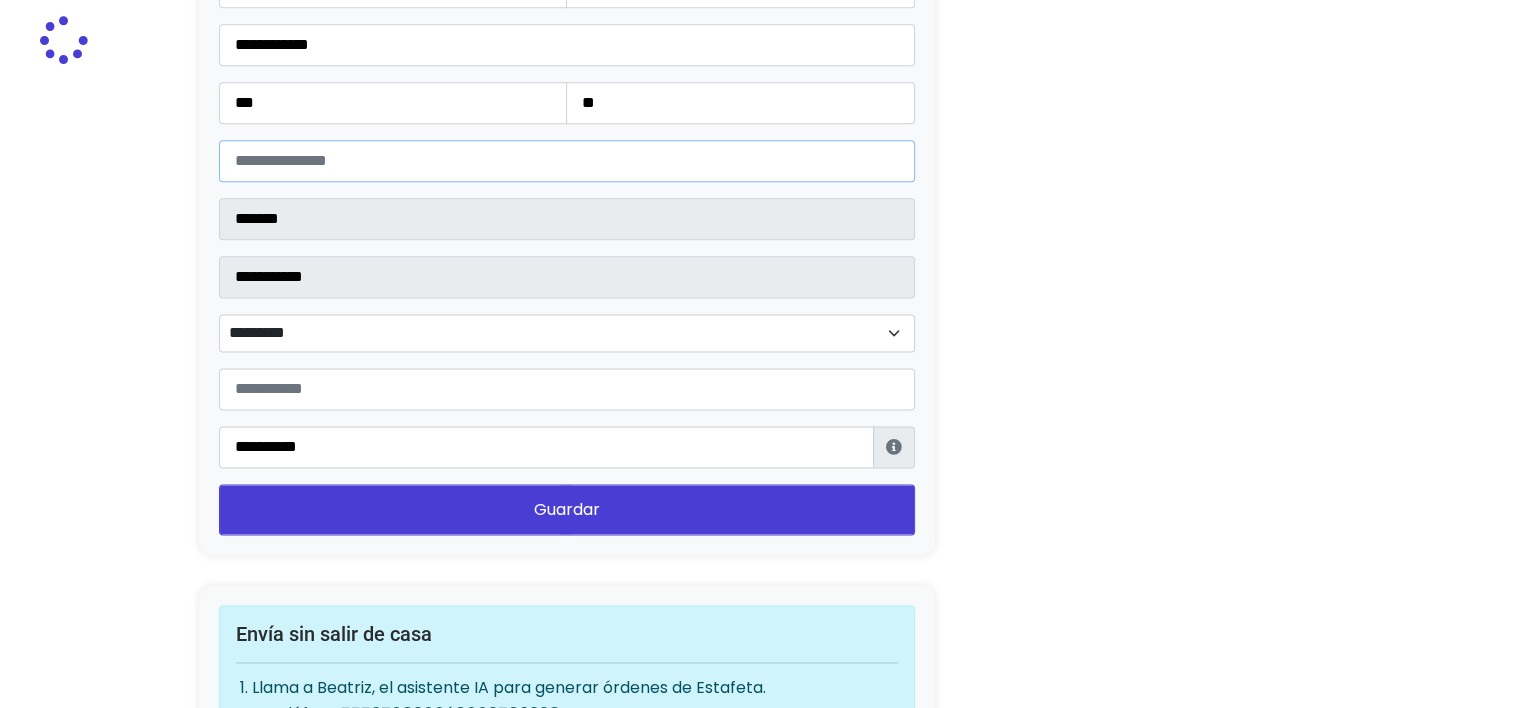 scroll, scrollTop: 2600, scrollLeft: 0, axis: vertical 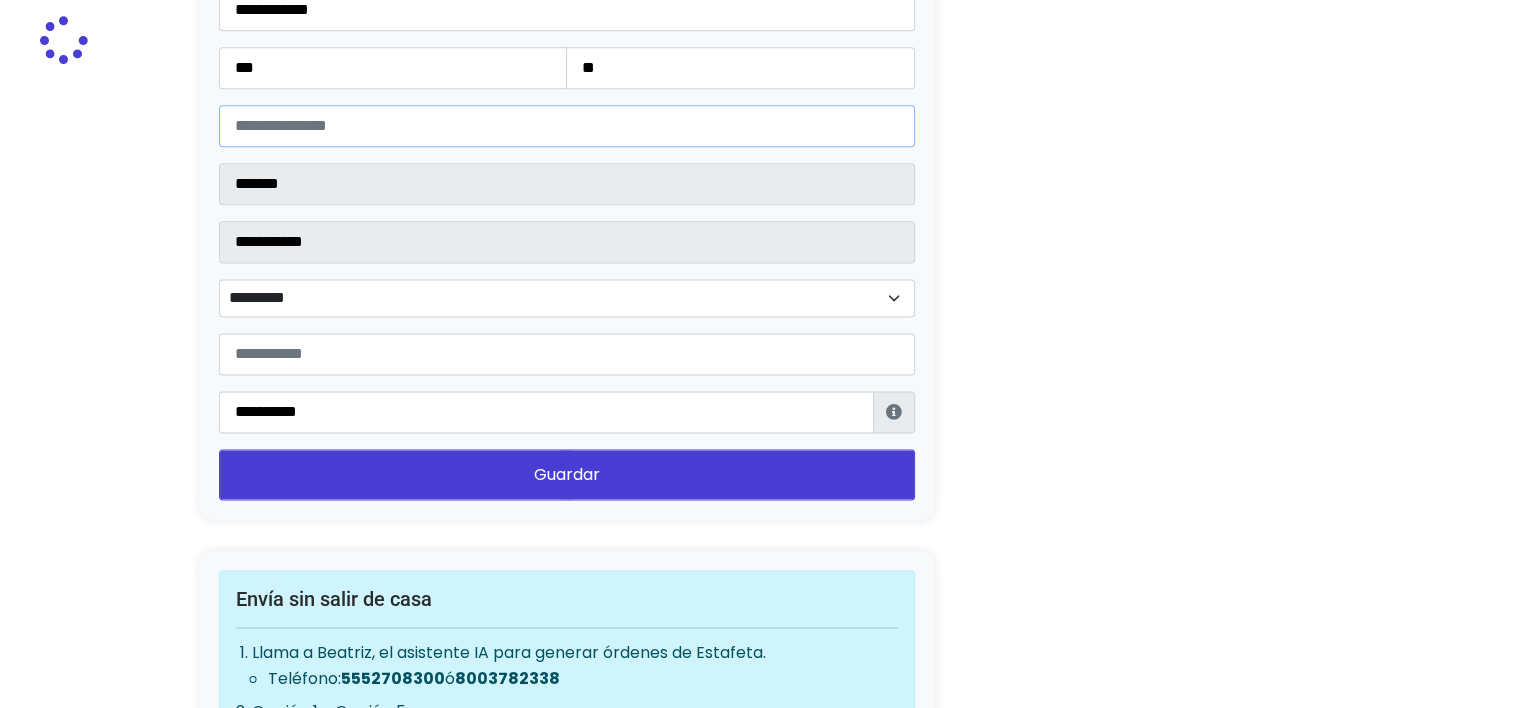 select 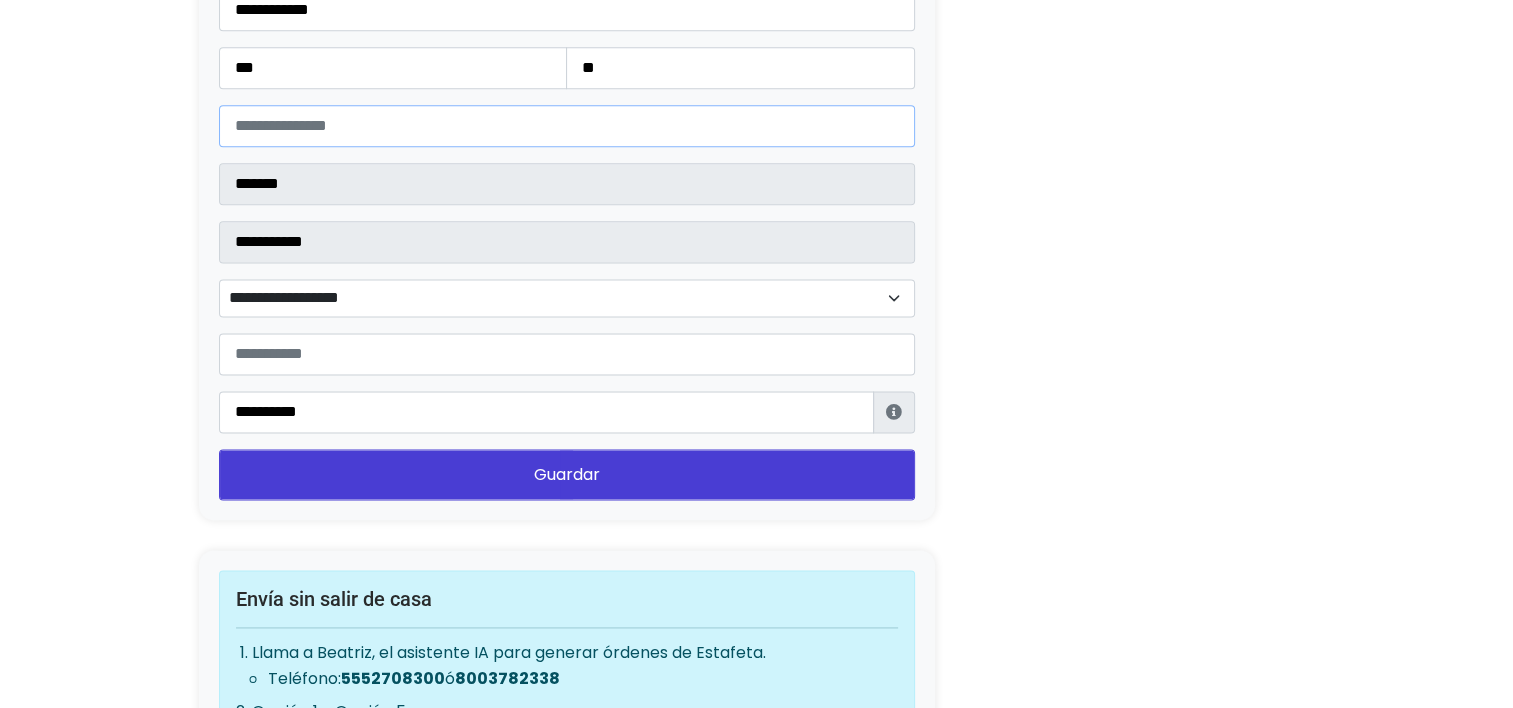 type on "*****" 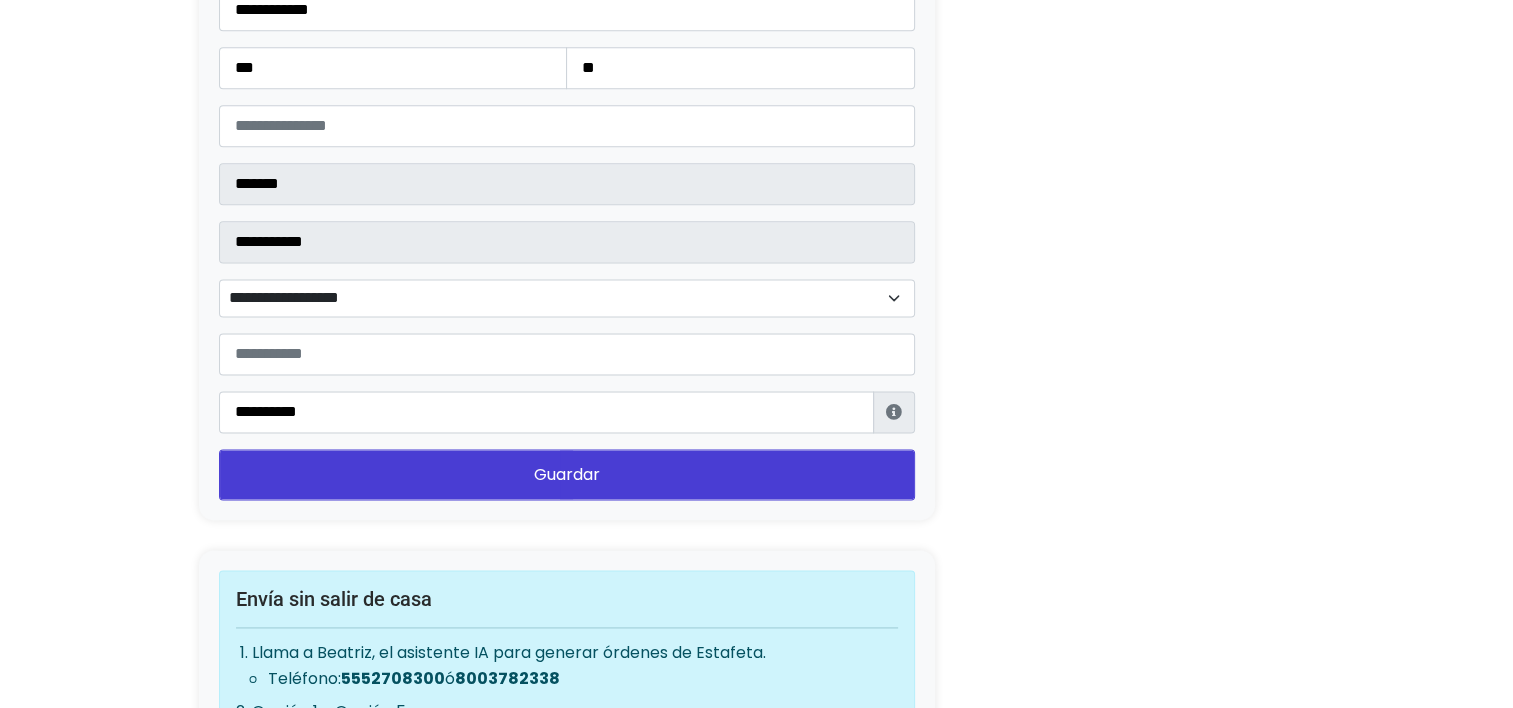 click on "**********" at bounding box center (567, 298) 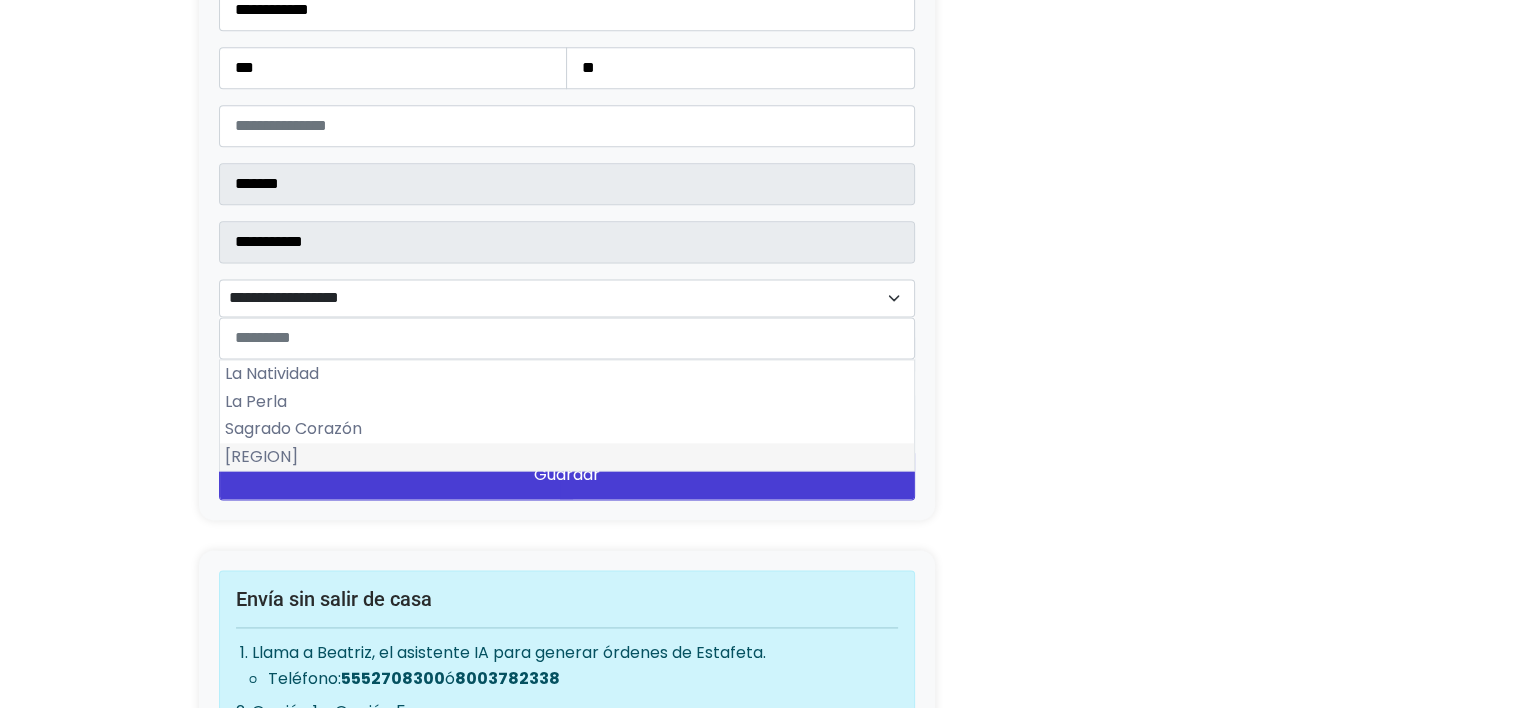 click on "[REGION]" at bounding box center [567, 457] 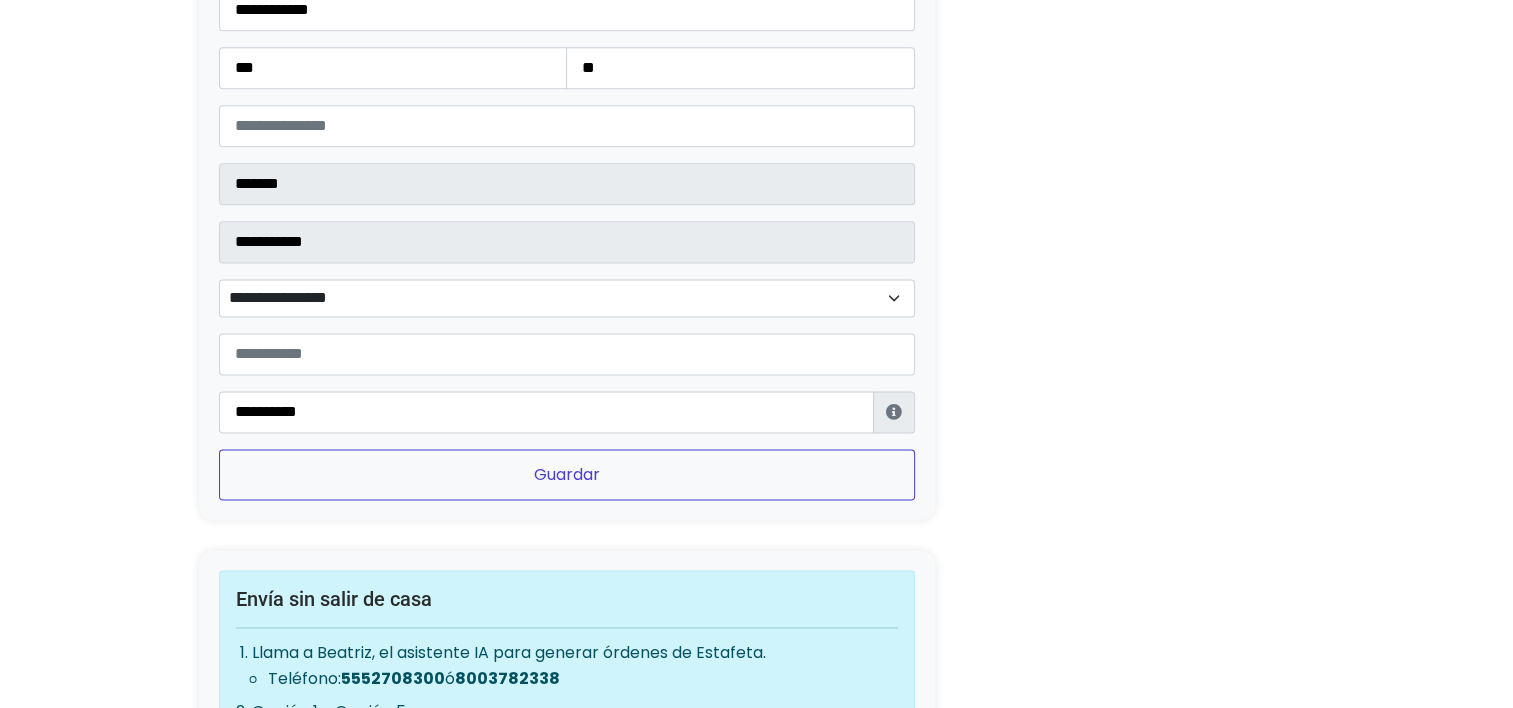 click on "Guardar" at bounding box center (567, 474) 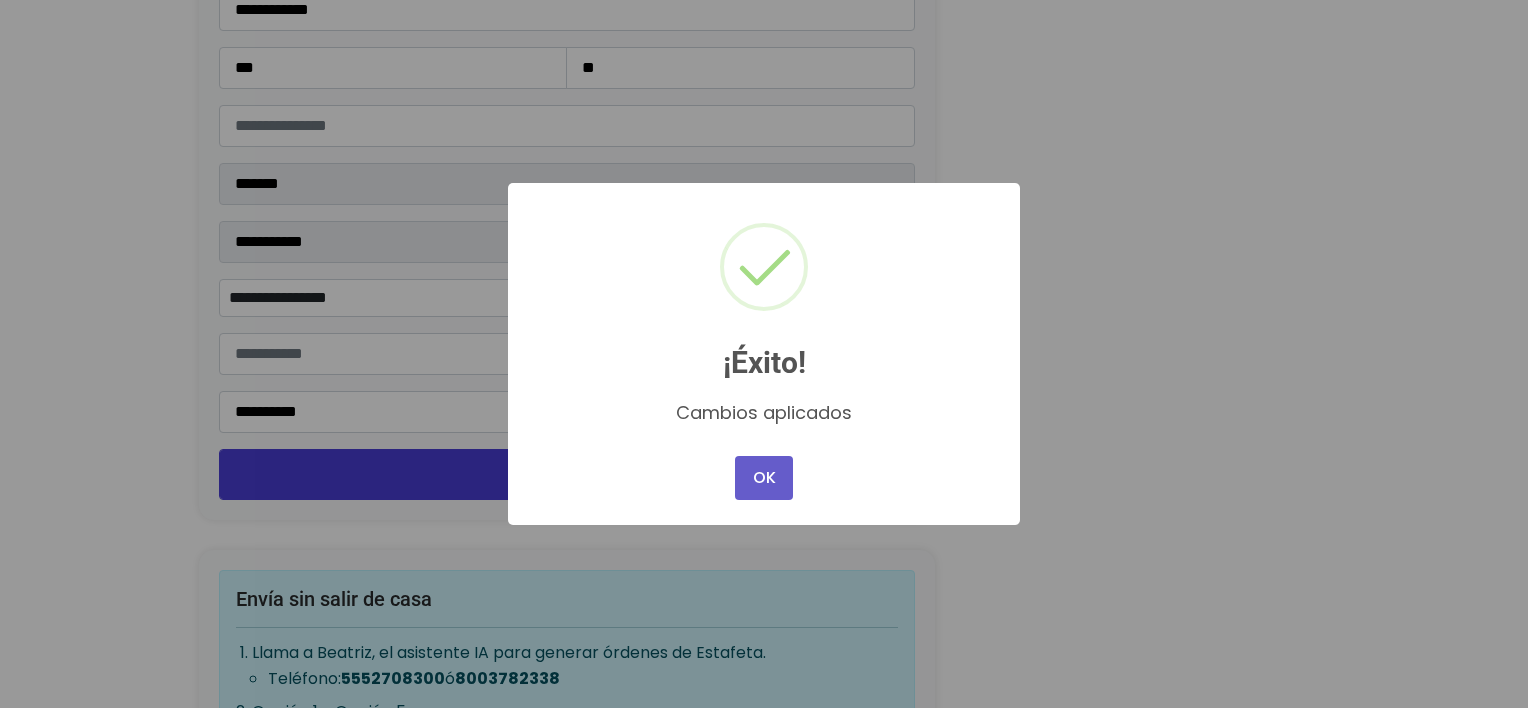 click on "OK" at bounding box center [764, 478] 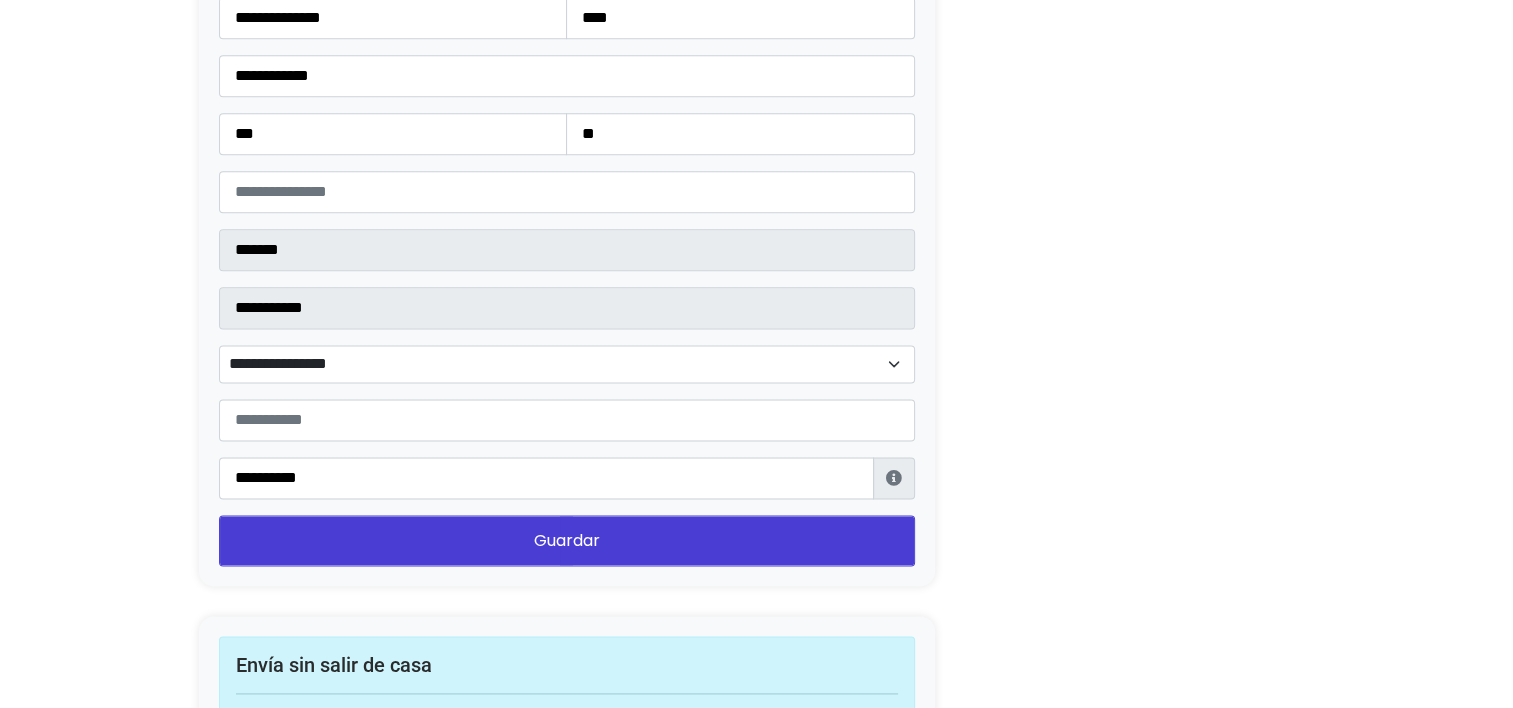scroll, scrollTop: 2400, scrollLeft: 0, axis: vertical 